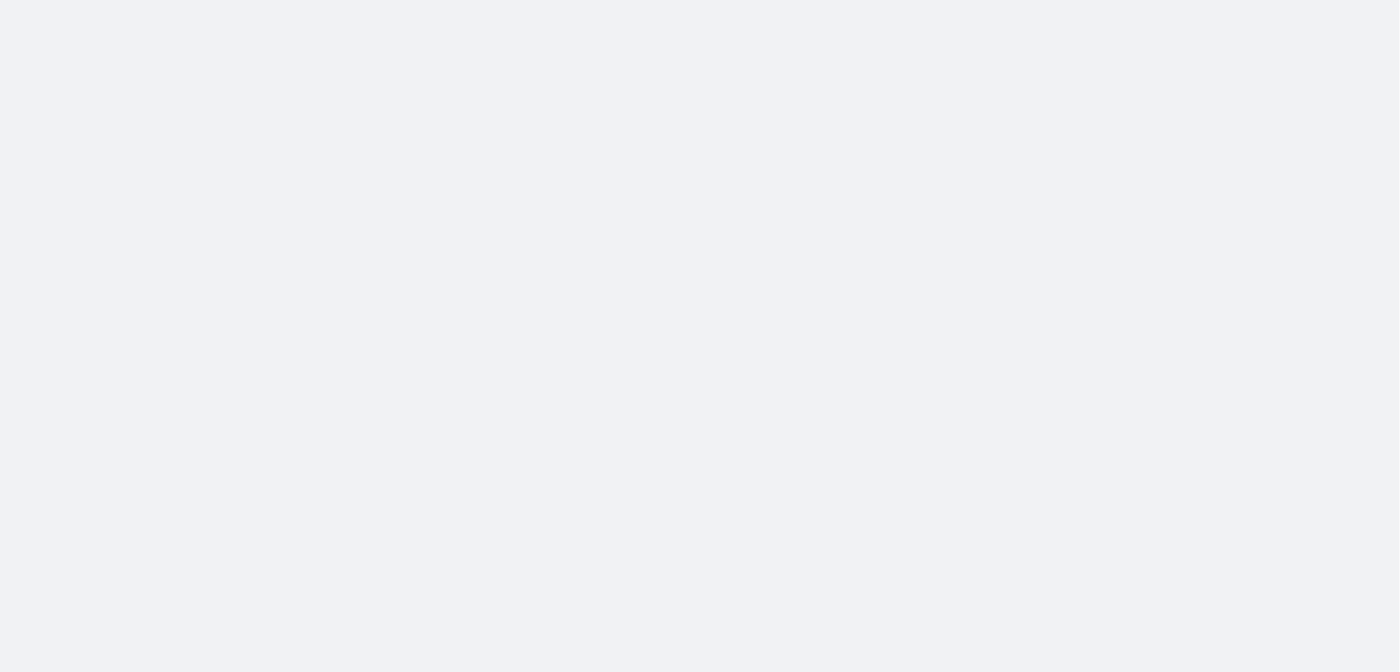 scroll, scrollTop: 0, scrollLeft: 0, axis: both 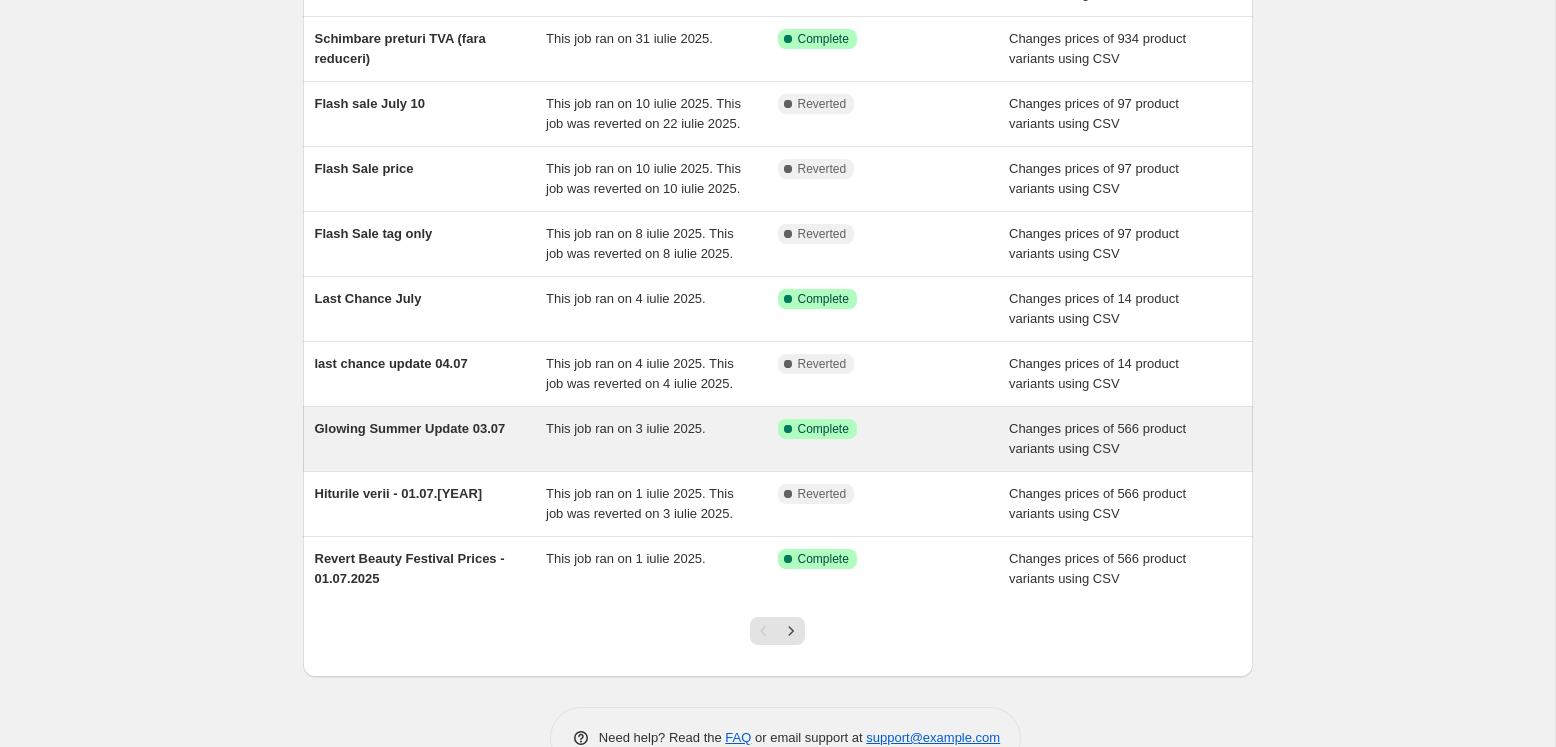 click on "Glowing Summer Update 03.07" at bounding box center (410, 428) 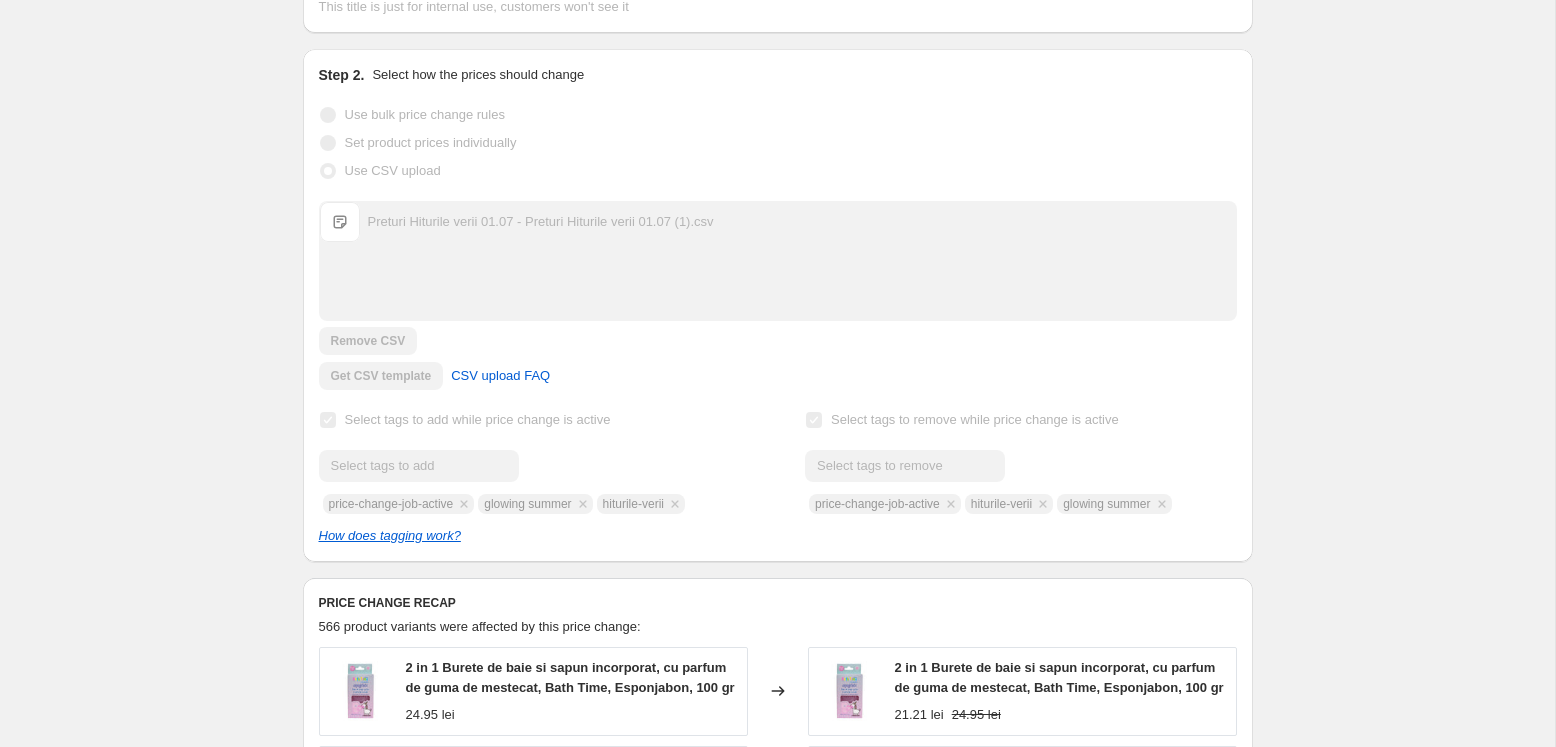 scroll, scrollTop: 0, scrollLeft: 0, axis: both 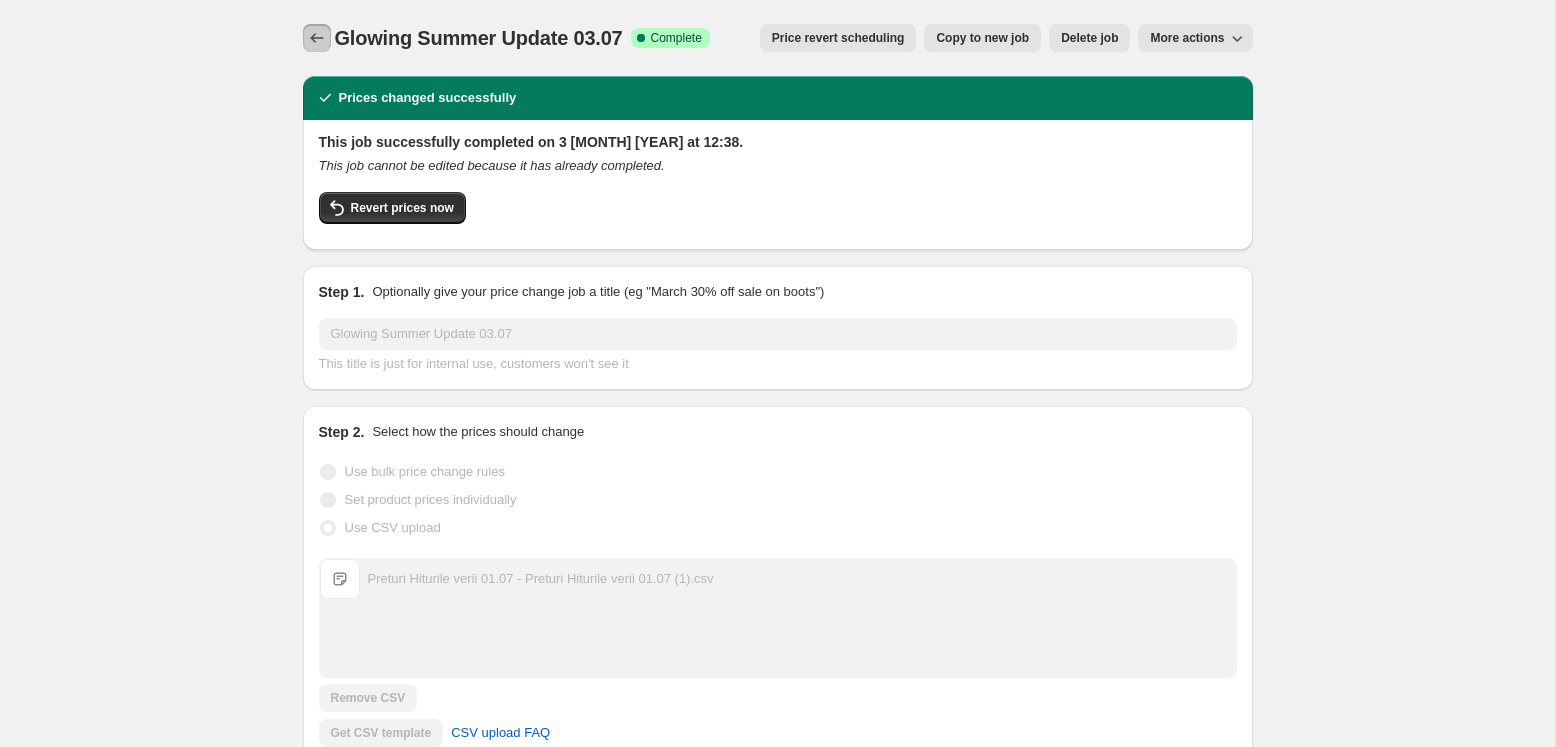 click 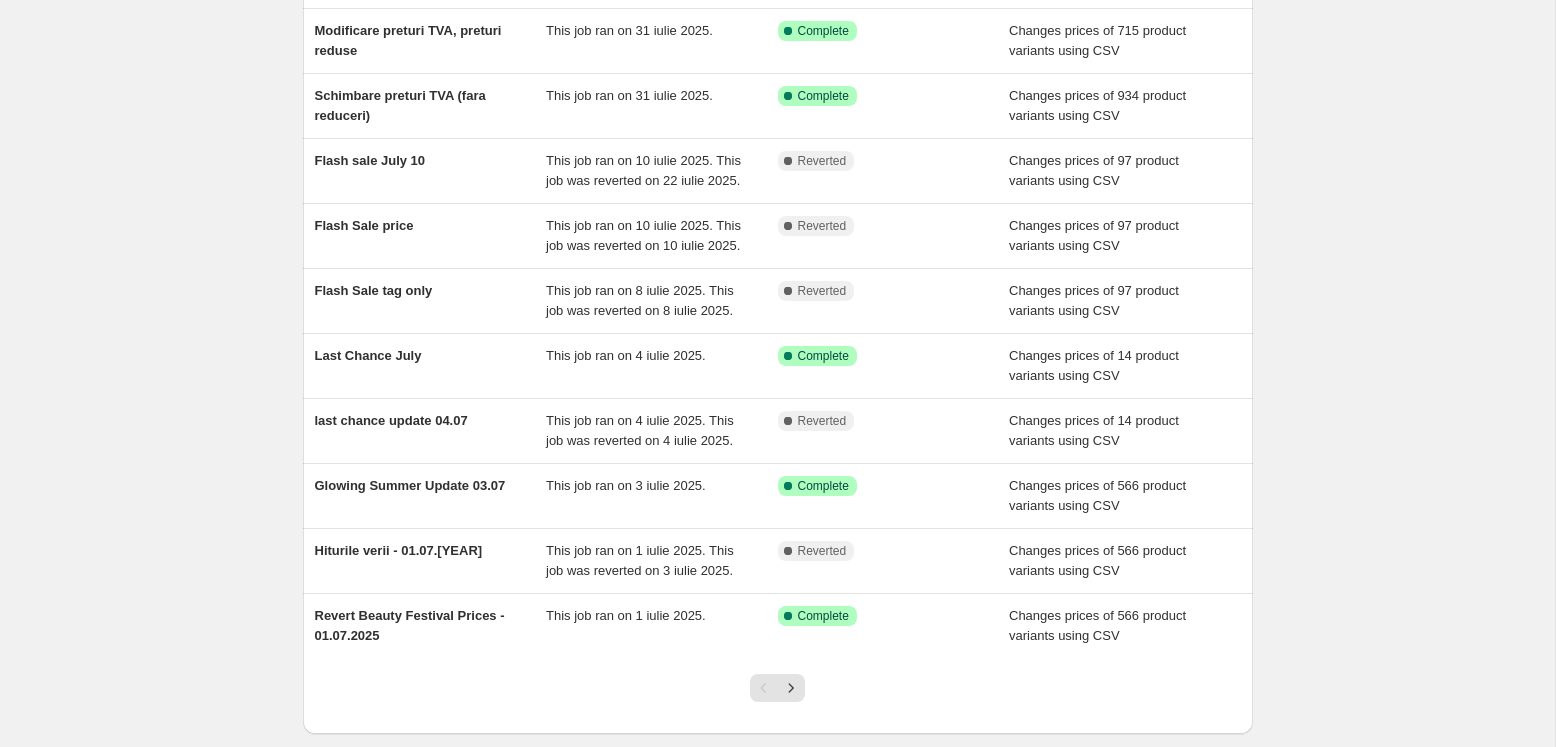 scroll, scrollTop: 176, scrollLeft: 0, axis: vertical 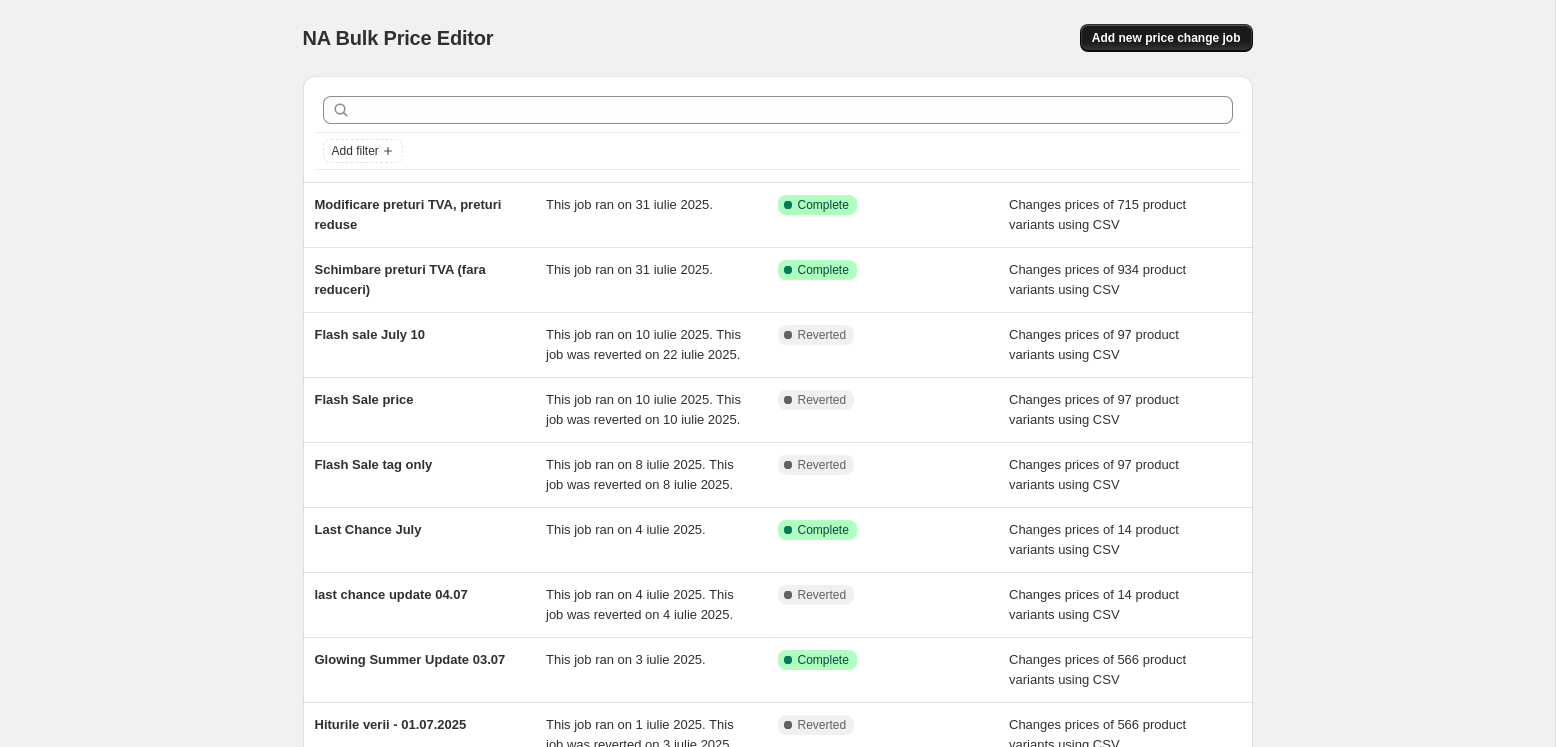 click on "Add new price change job" at bounding box center (1166, 38) 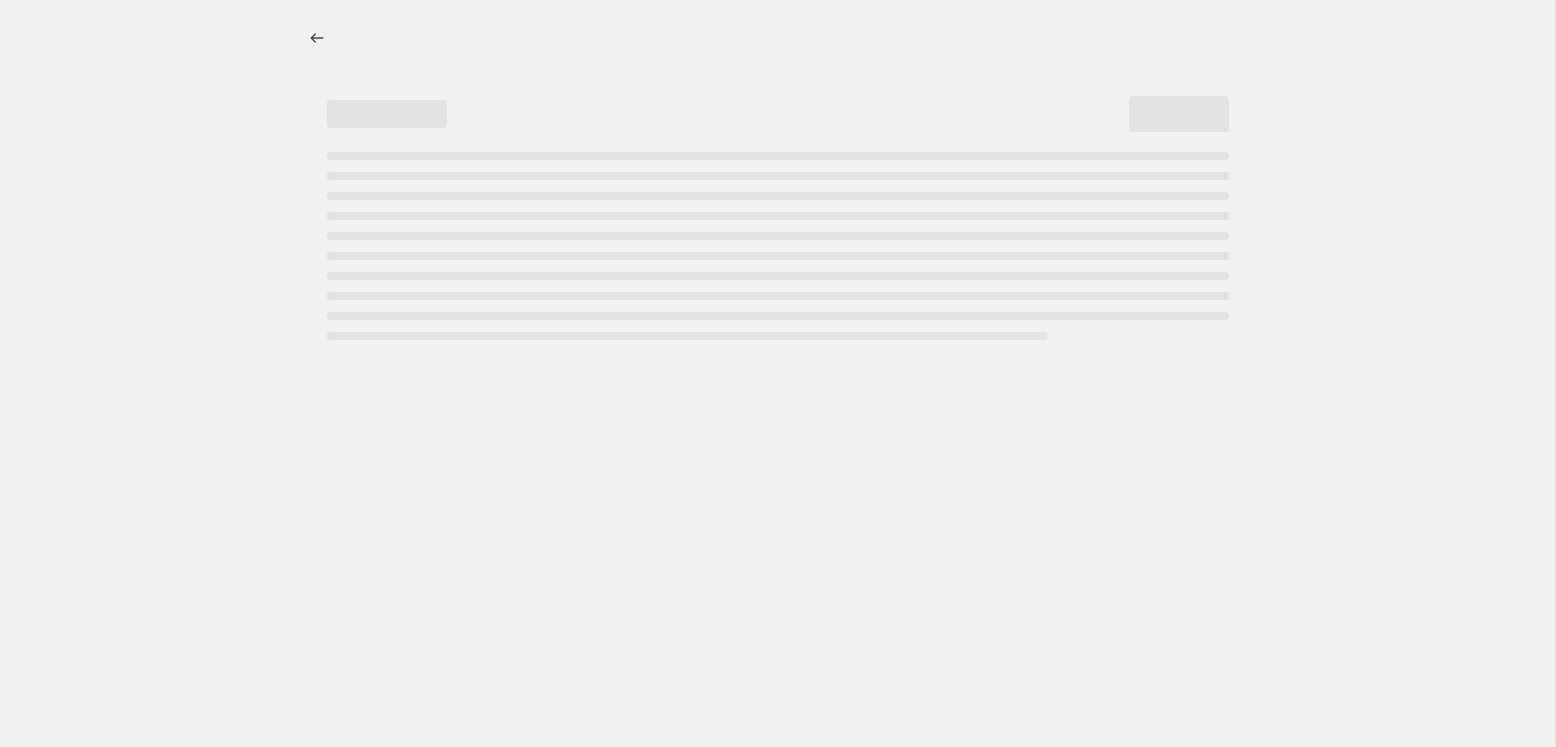 select on "percentage" 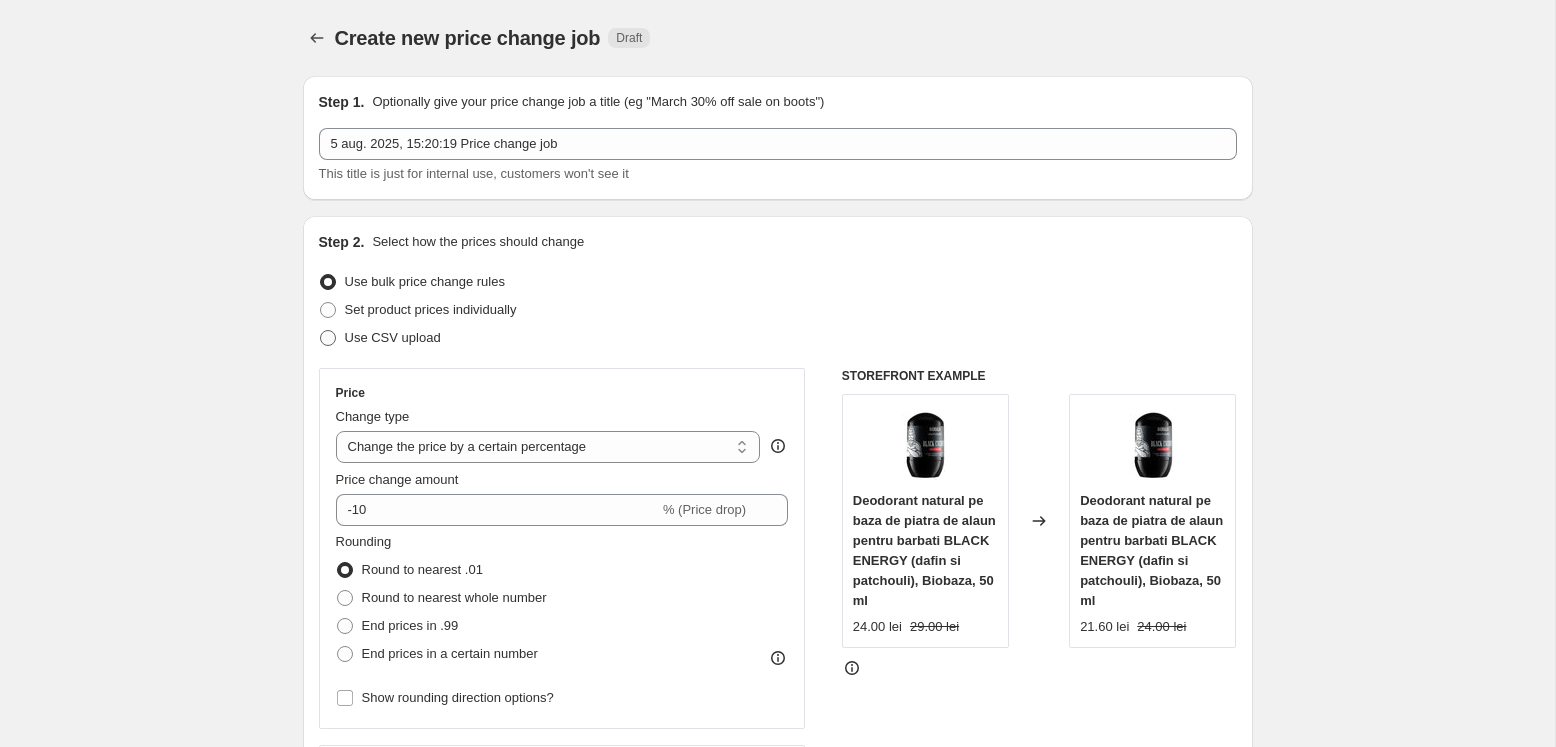 click on "Use CSV upload" at bounding box center (393, 337) 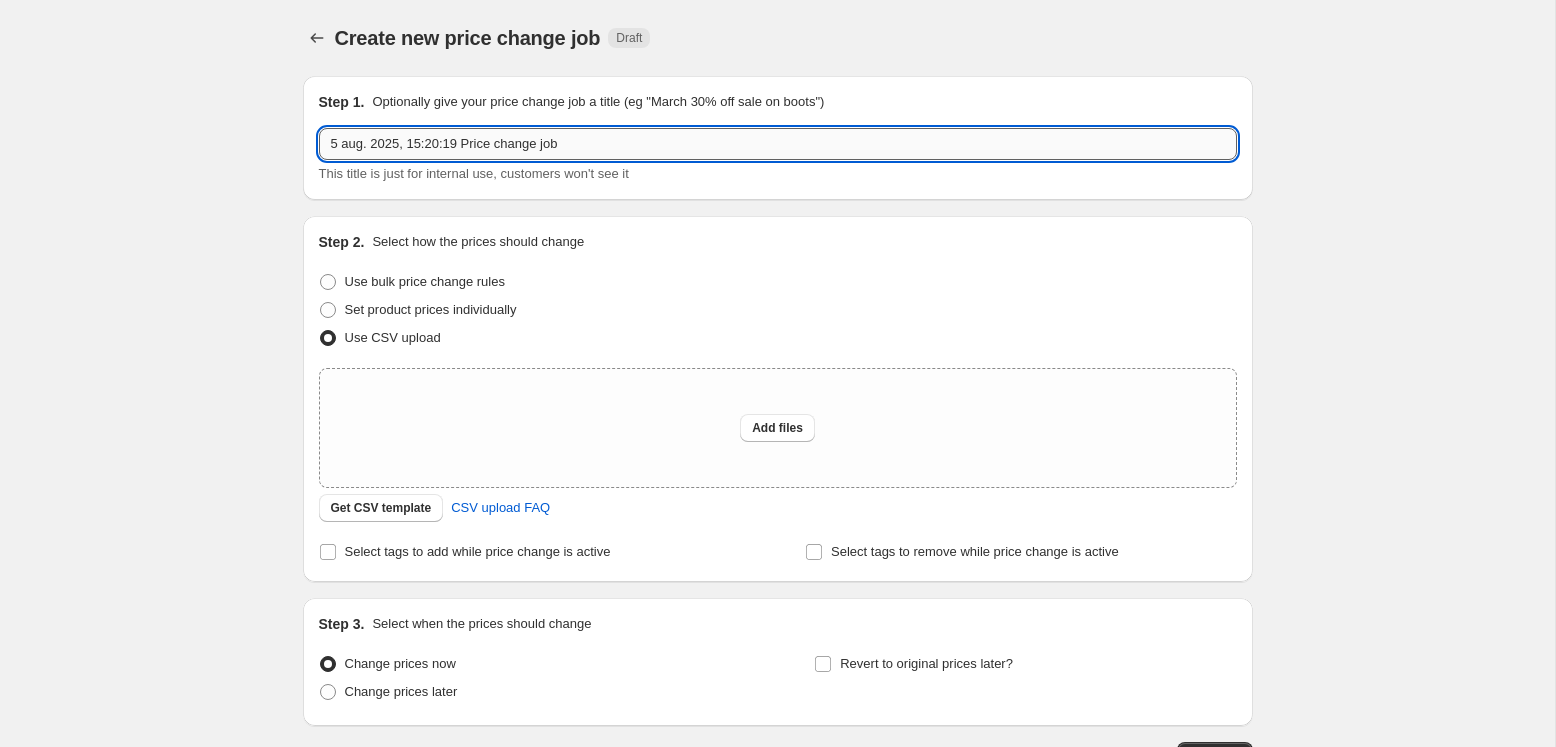 click on "5 aug. 2025, 15:20:19 Price change job" at bounding box center (778, 144) 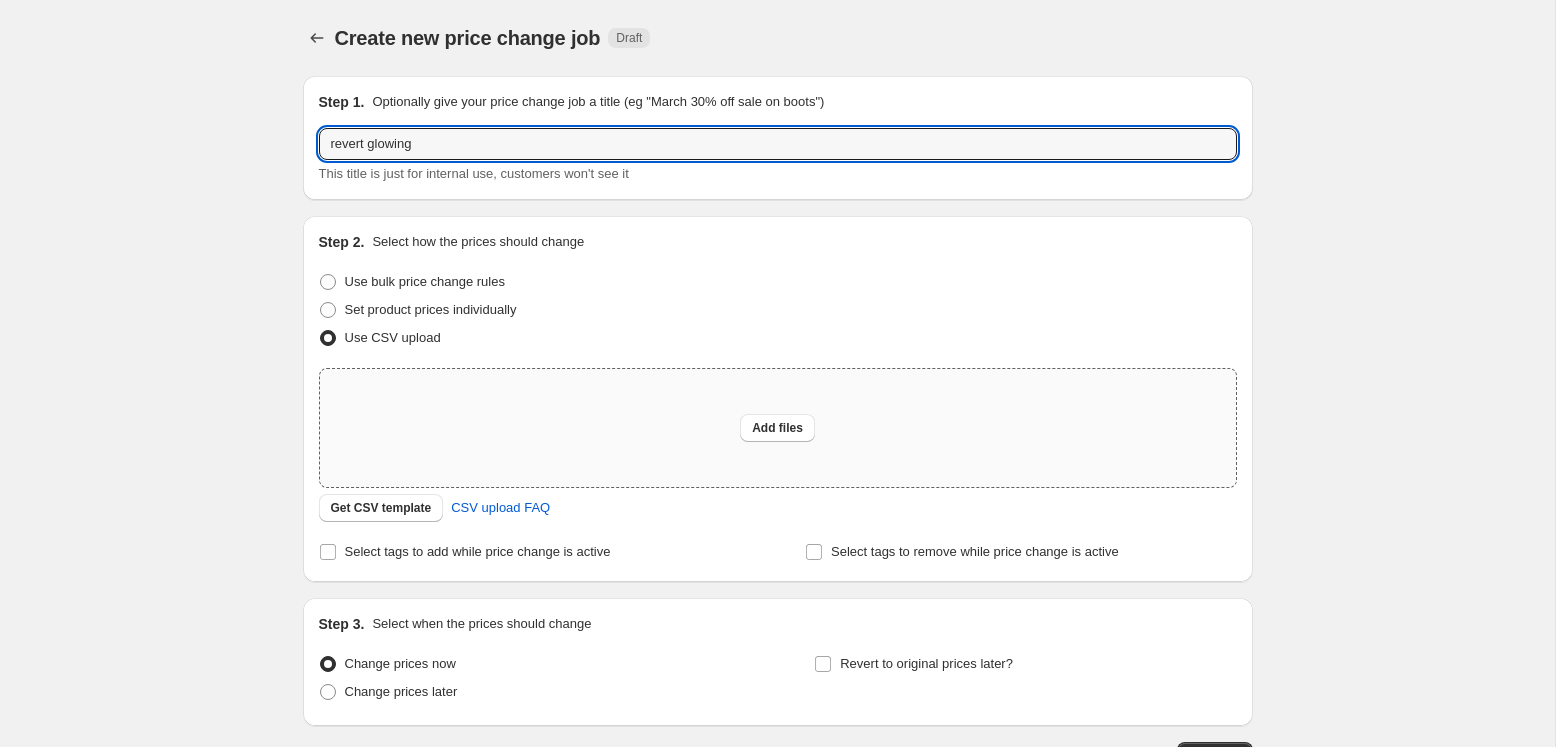 type on "revert glowing" 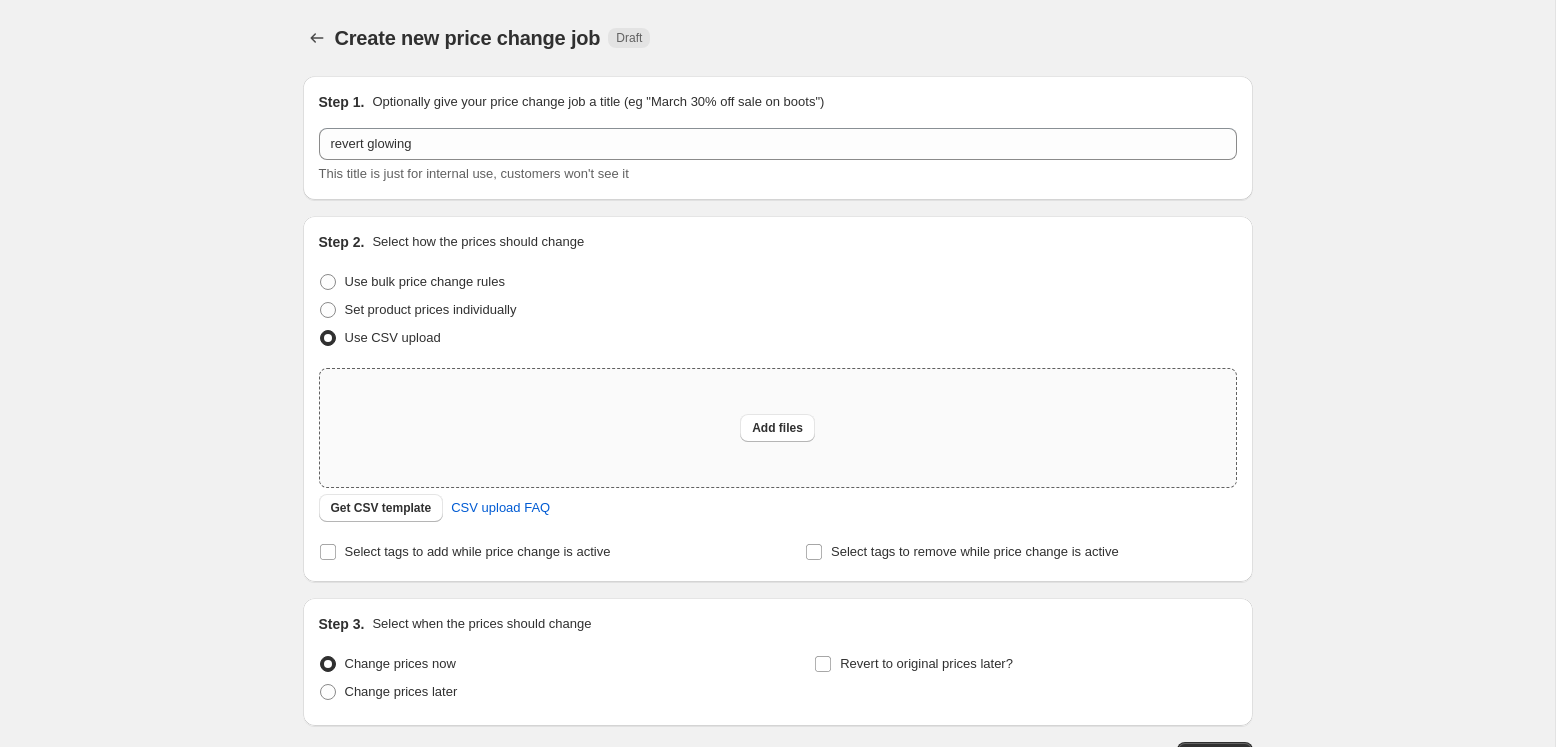 type on "C:\fakepath\csv_template_user_53541 - csv_template_user_53541 (4).csv" 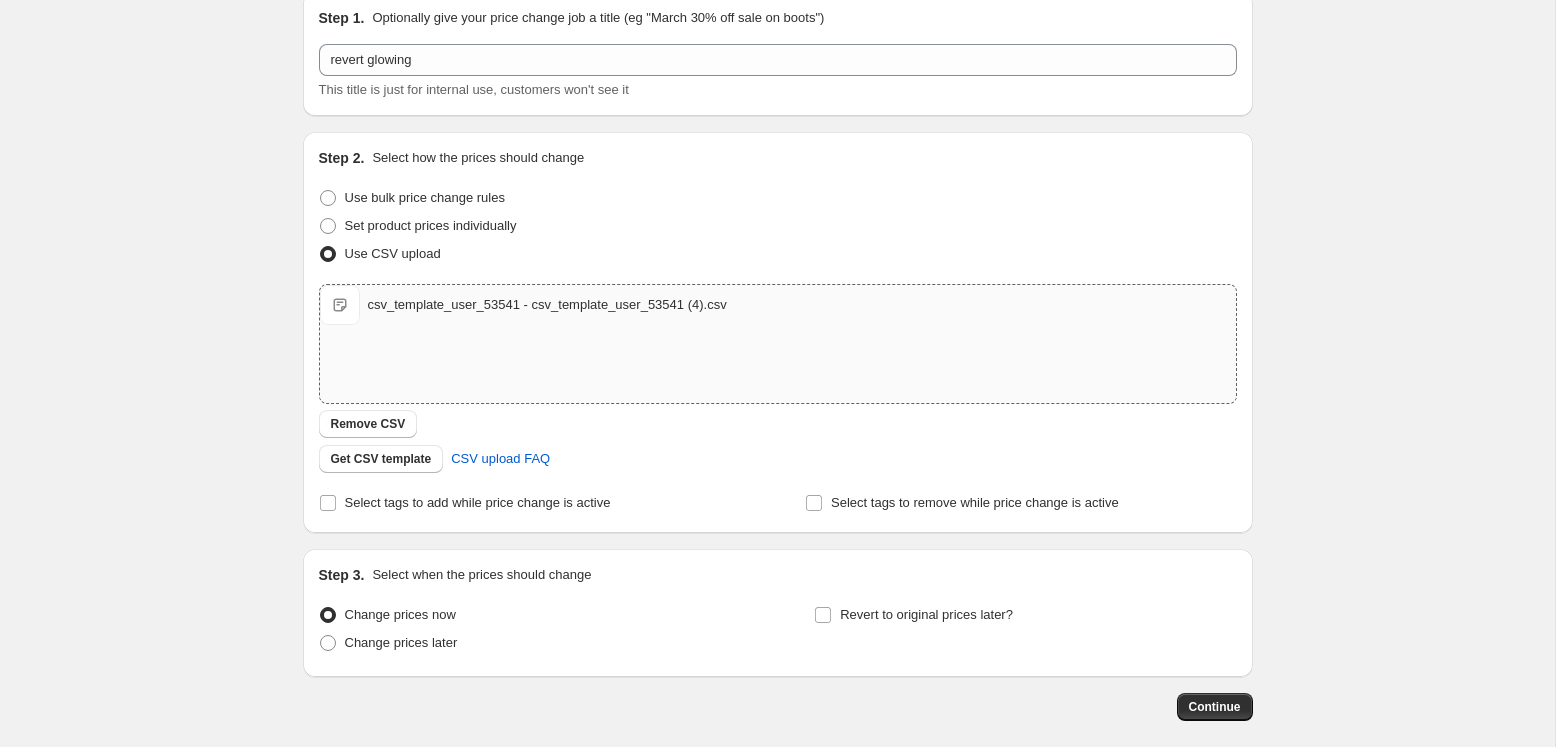 scroll, scrollTop: 182, scrollLeft: 0, axis: vertical 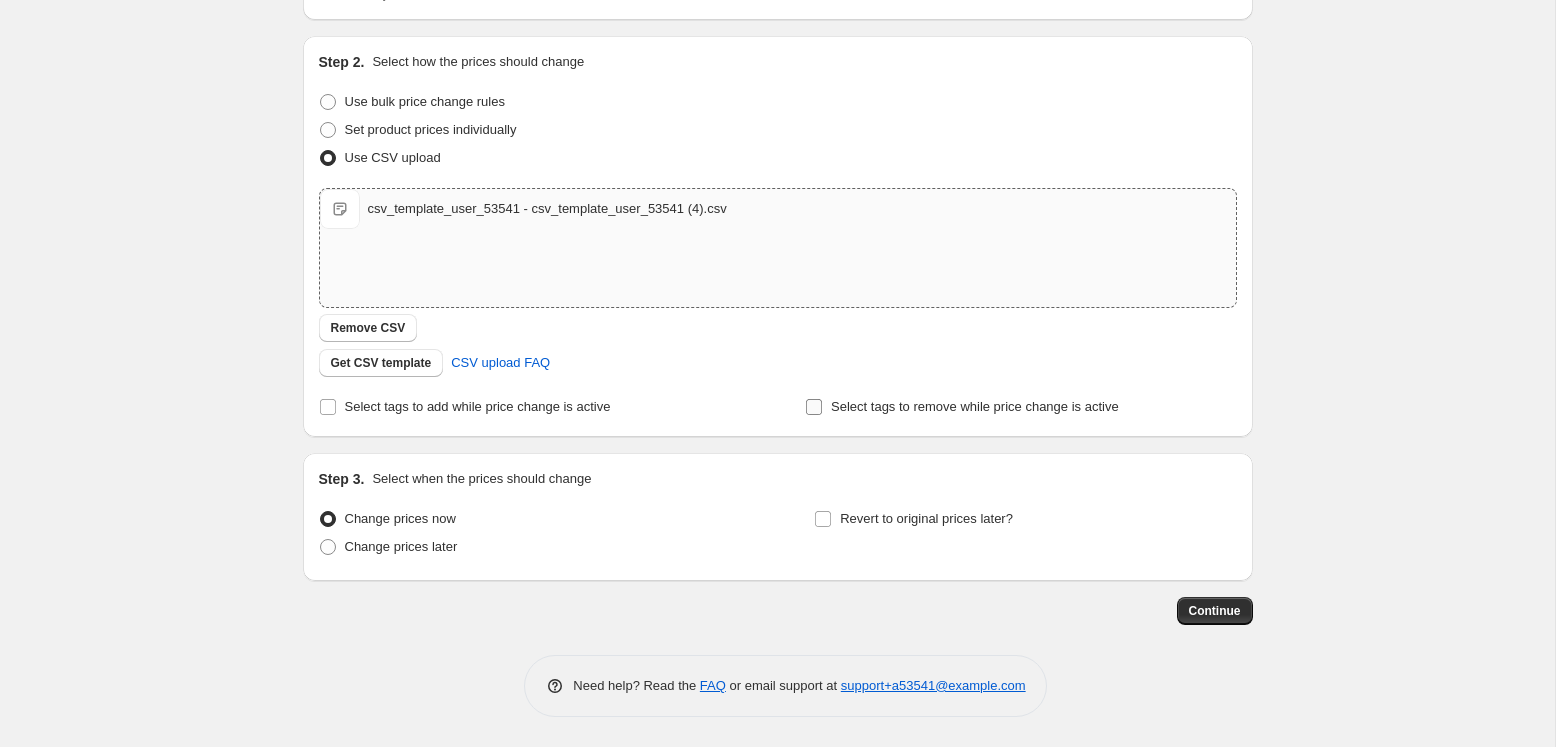 click on "Select tags to remove while price change is active" at bounding box center [814, 407] 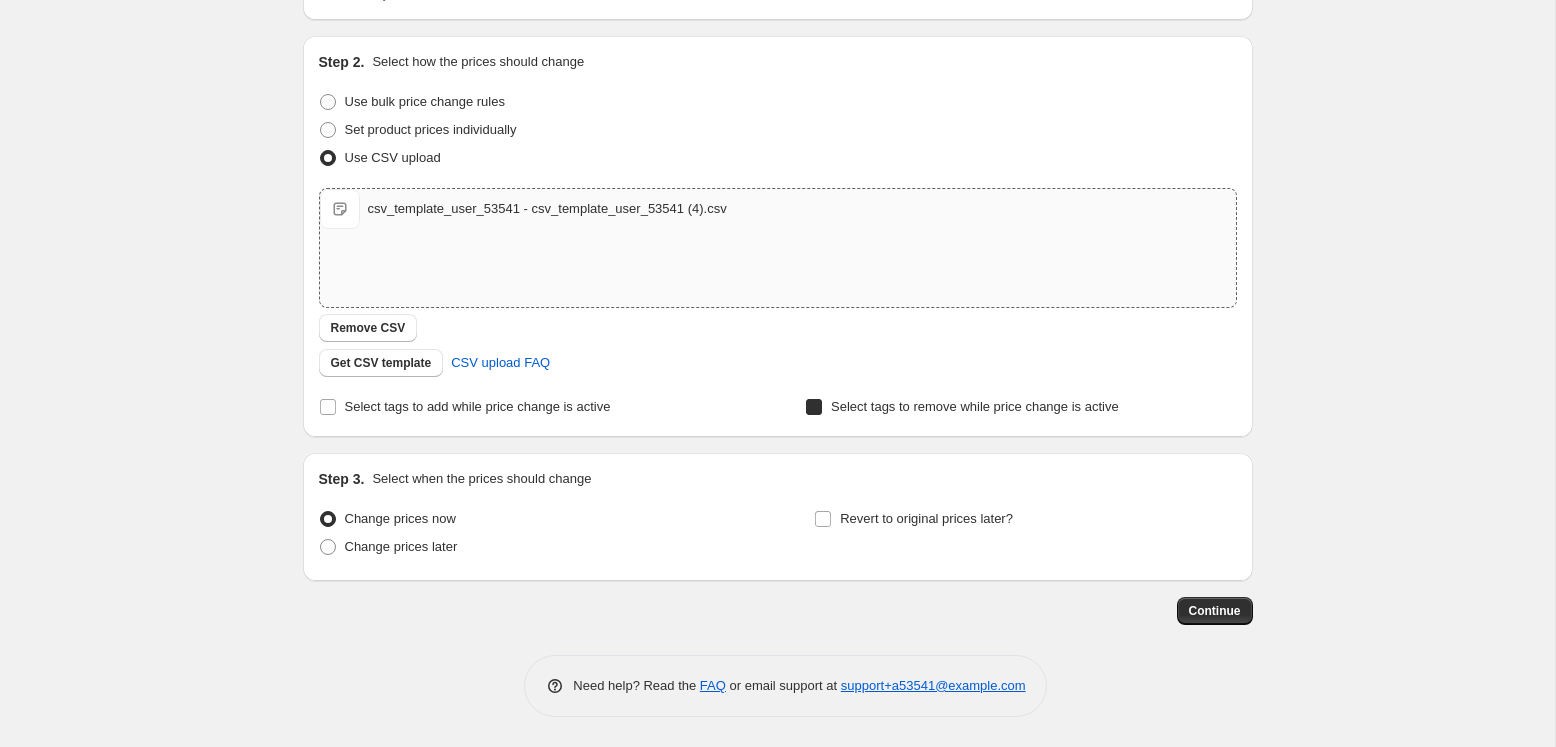 checkbox on "true" 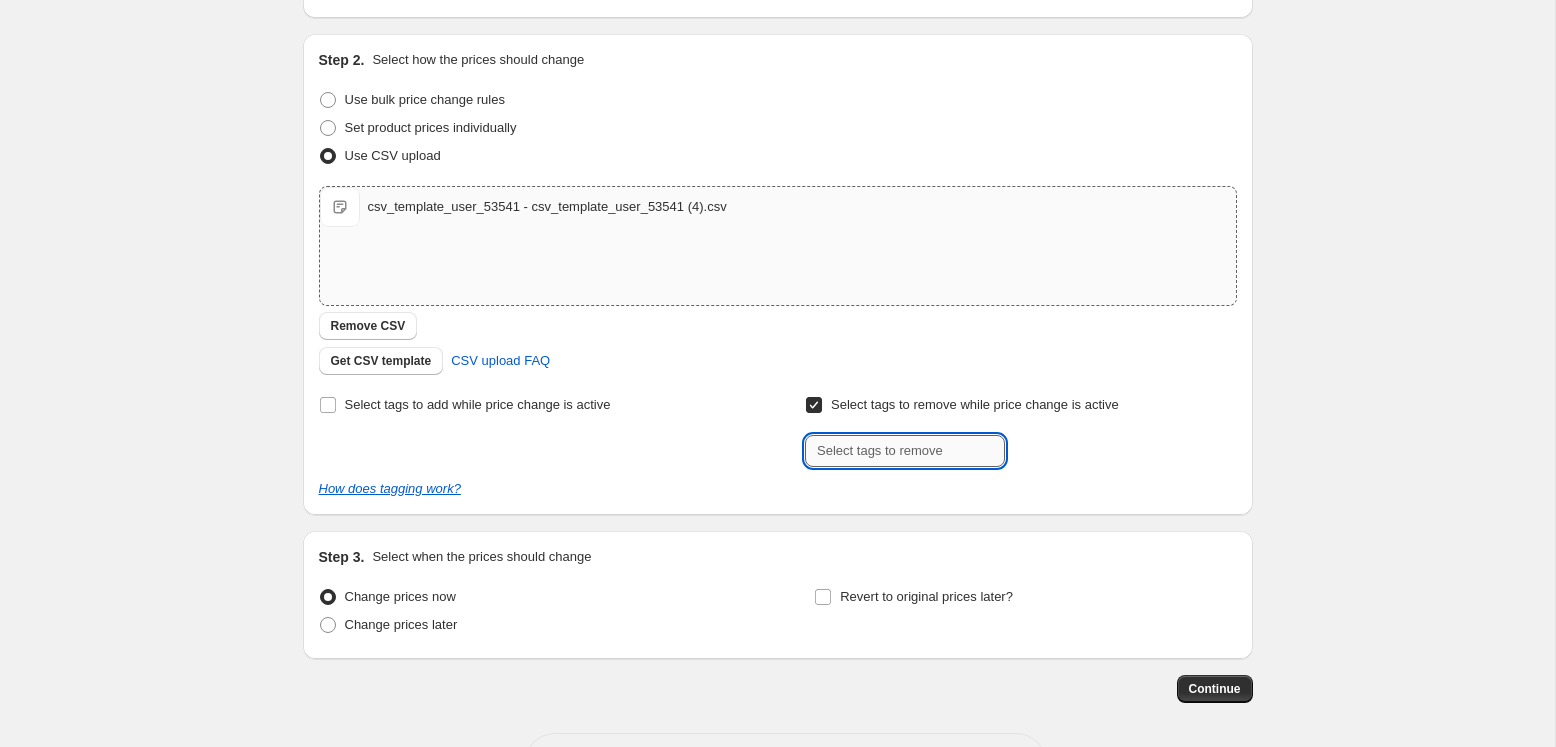 click at bounding box center [905, 451] 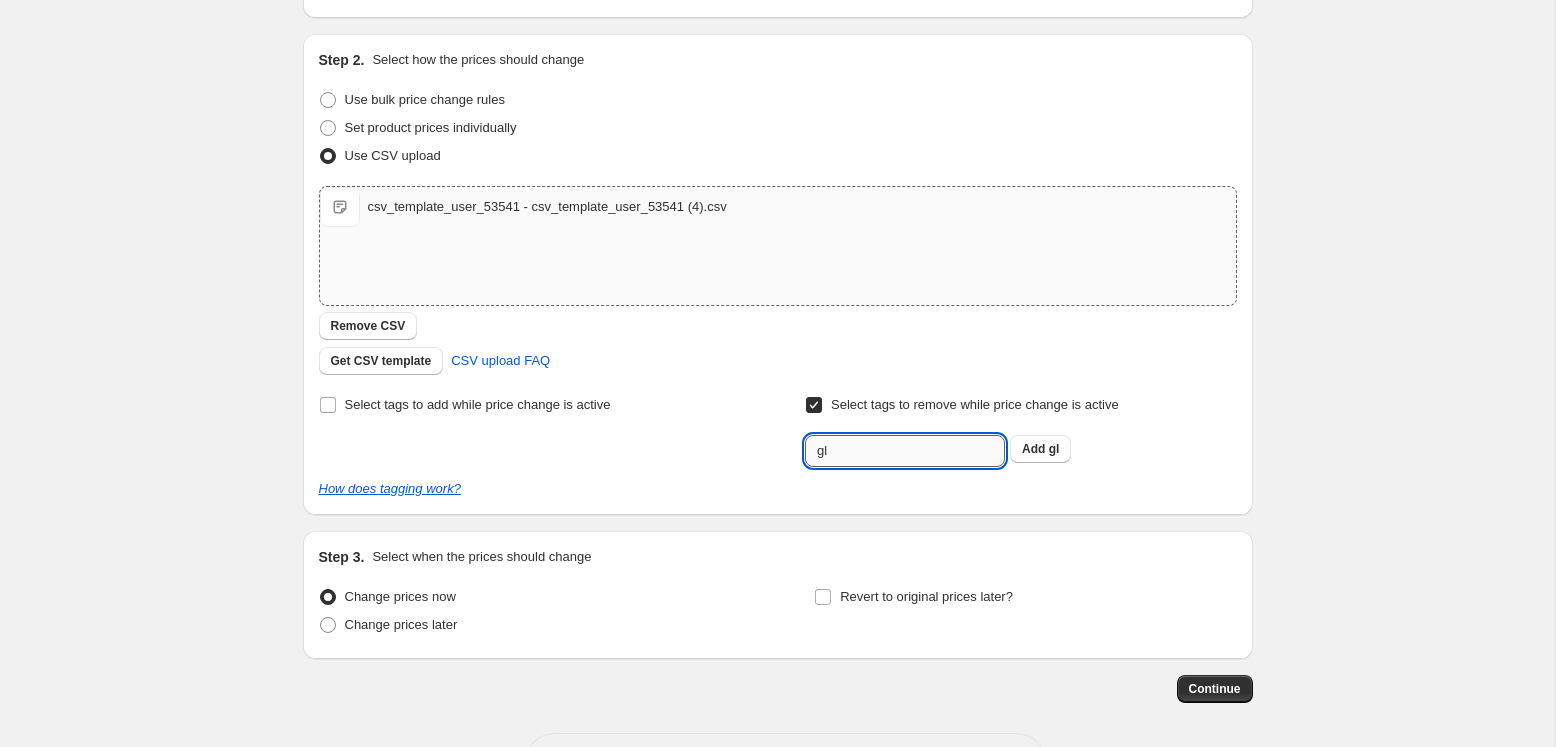 type on "g" 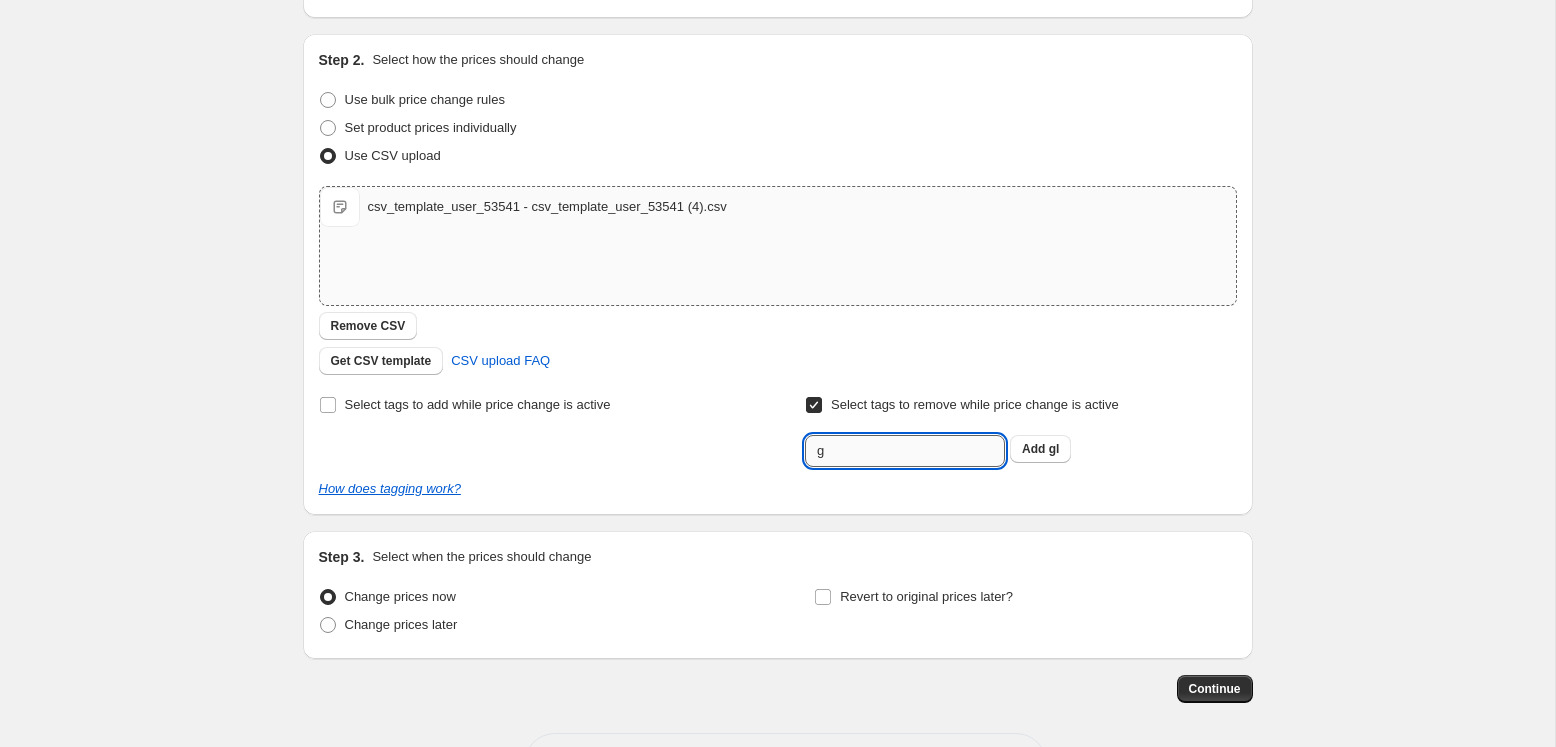 type 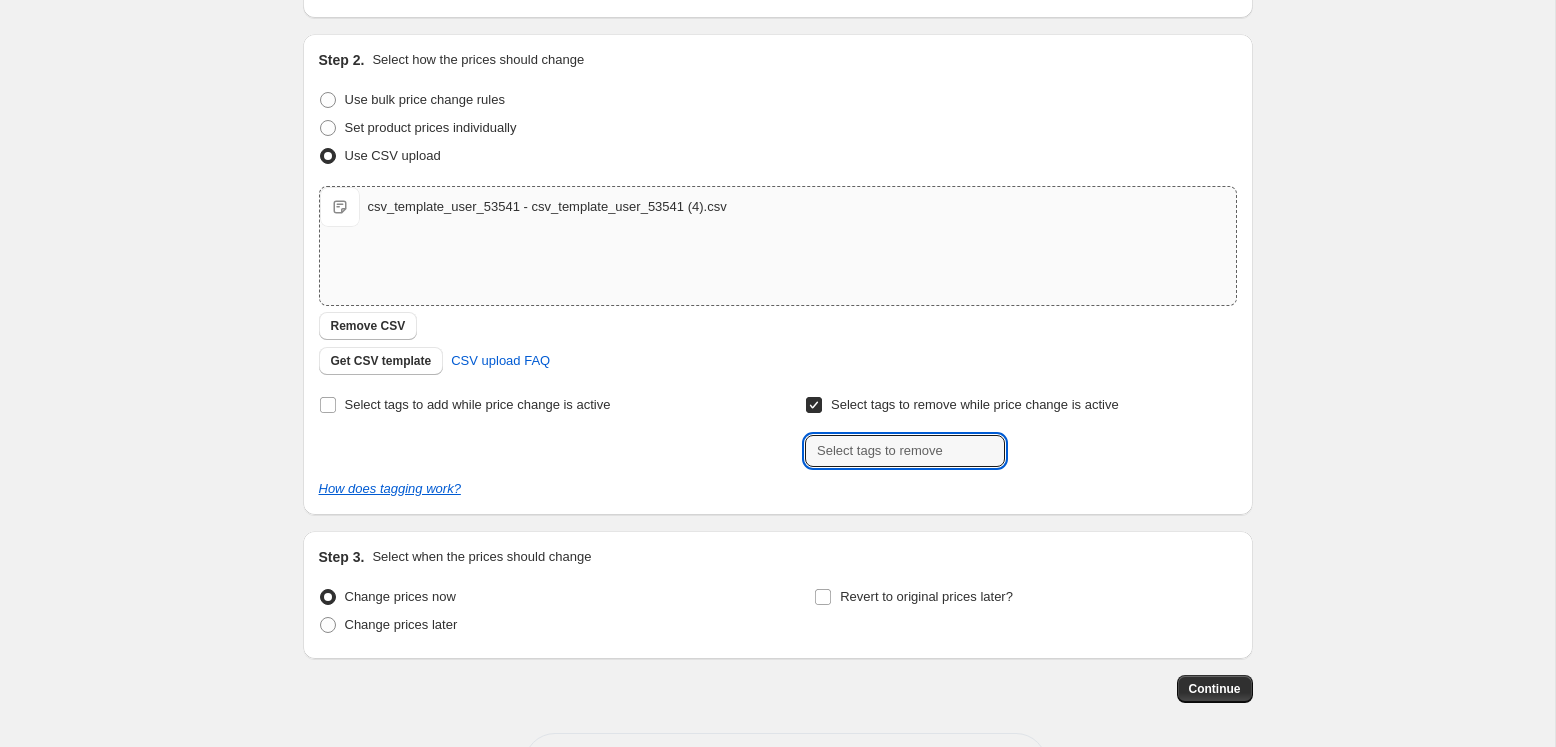 click on "Select tags to remove while price change is active" at bounding box center (814, 405) 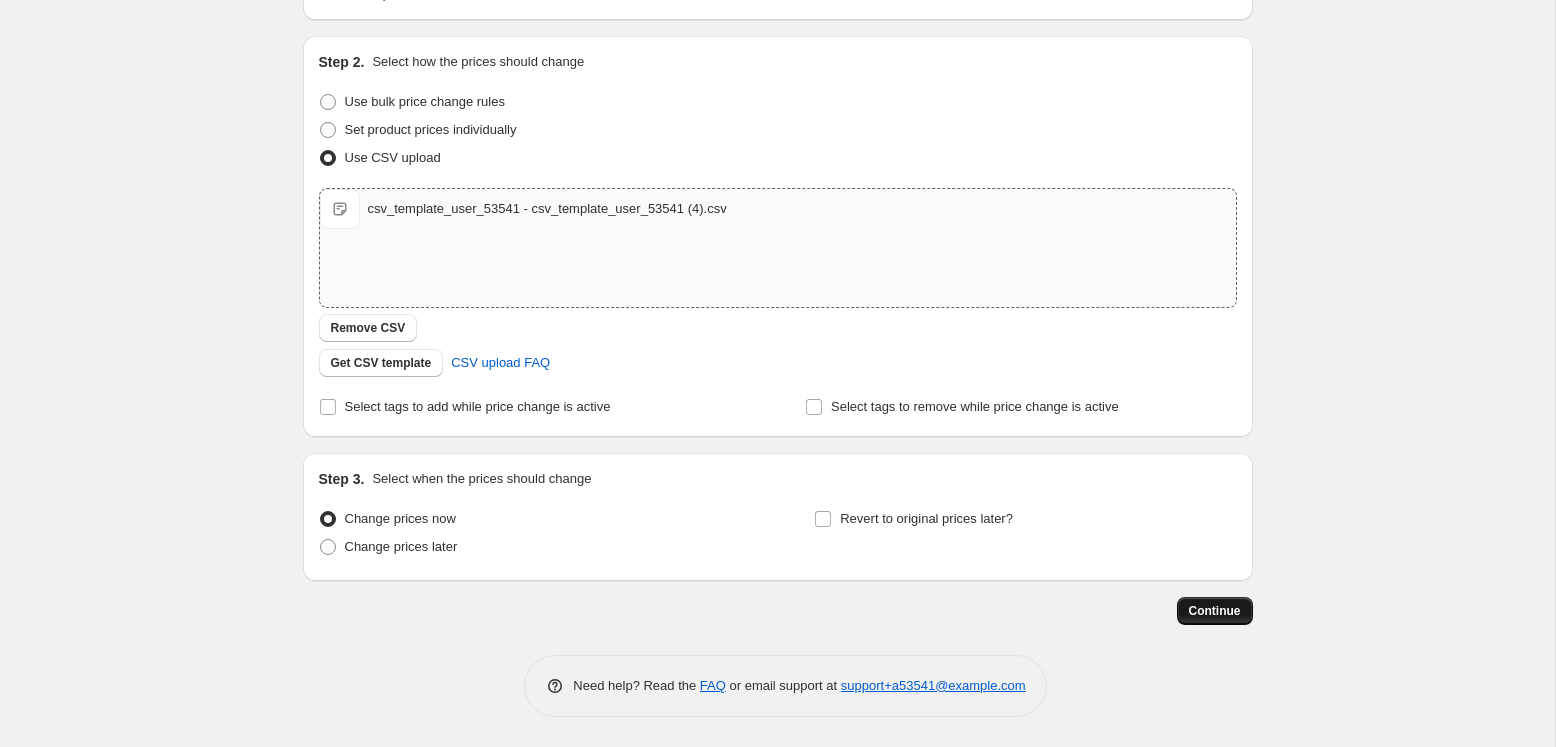 click on "Continue" at bounding box center (1215, 611) 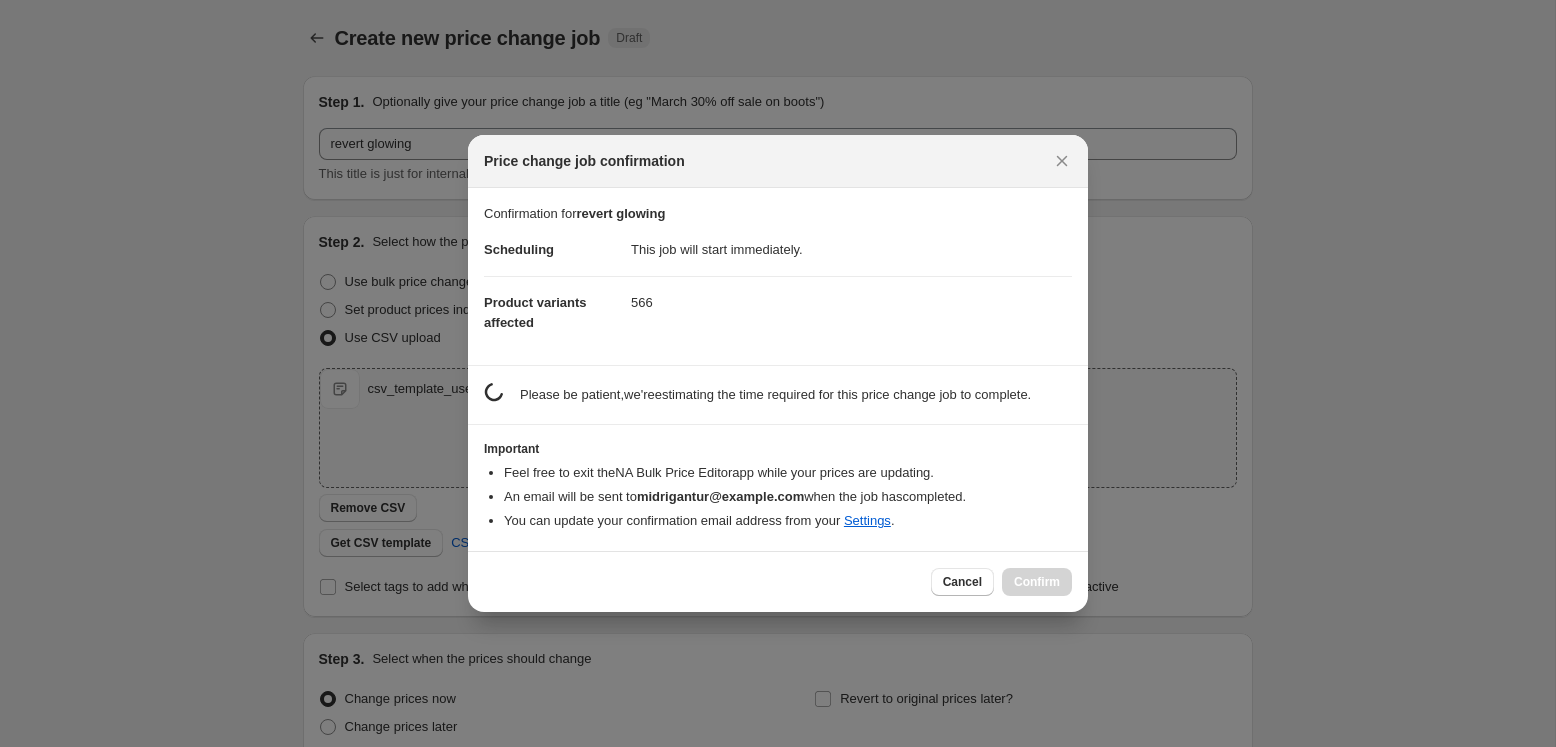 scroll, scrollTop: 0, scrollLeft: 0, axis: both 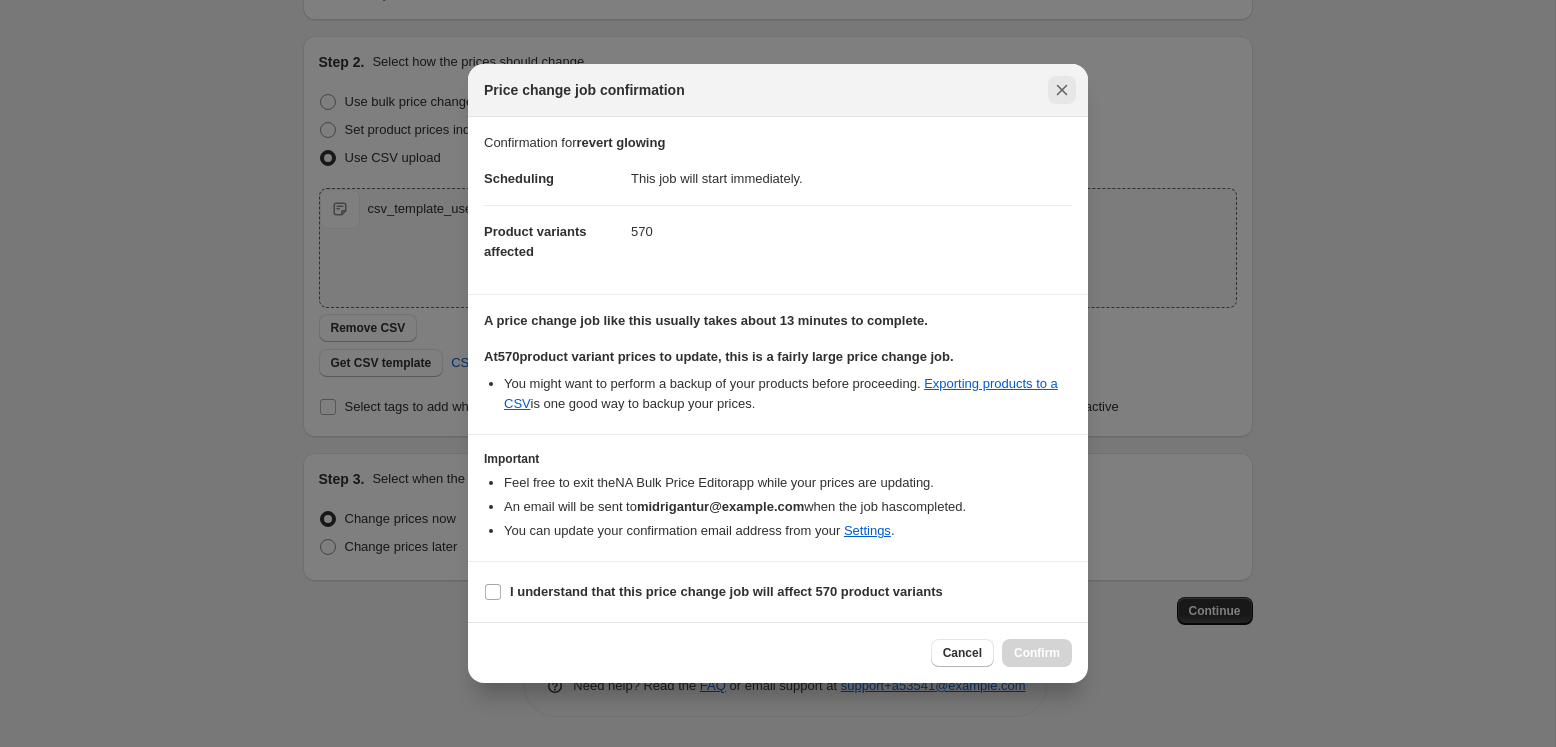 click 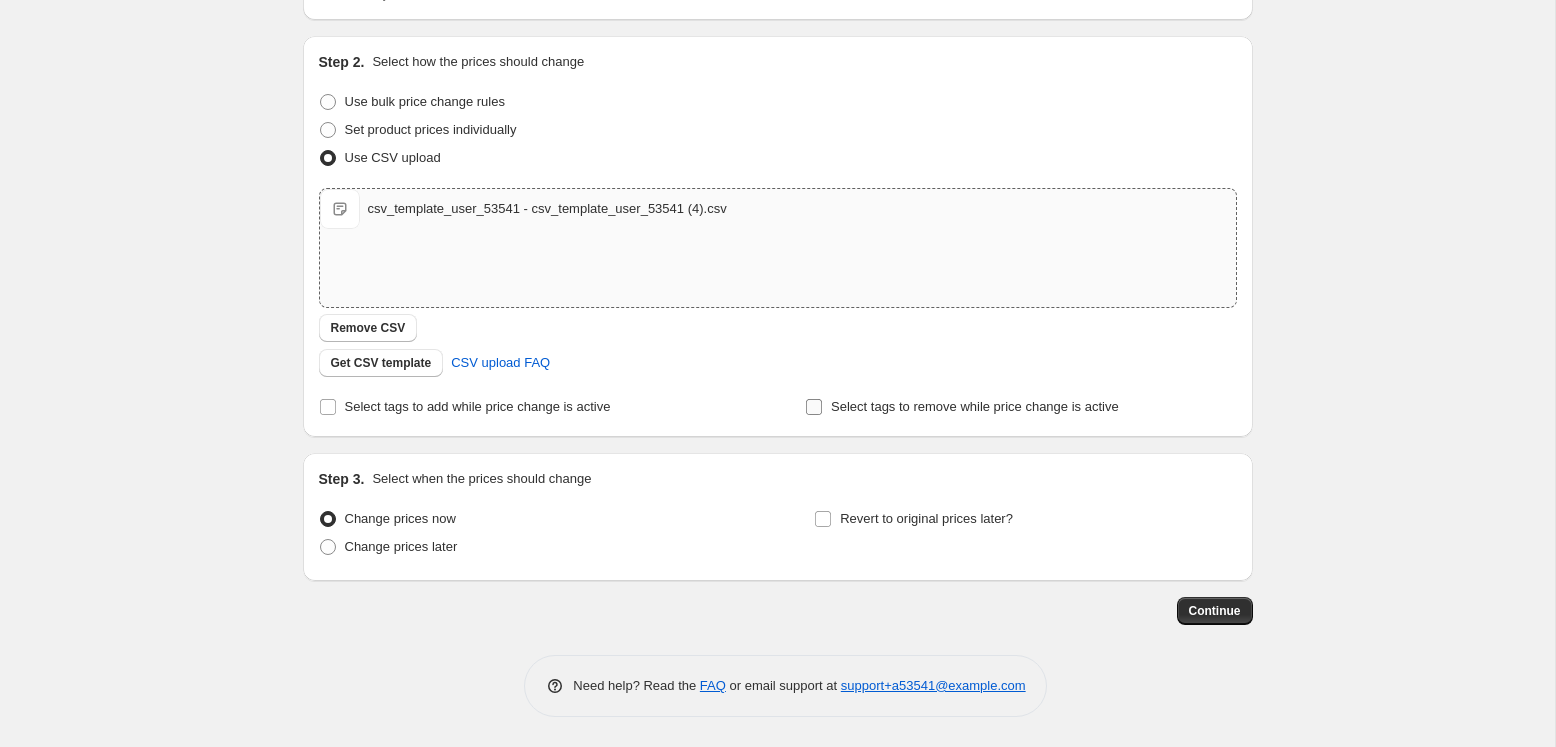 click on "Select tags to remove while price change is active" at bounding box center [814, 407] 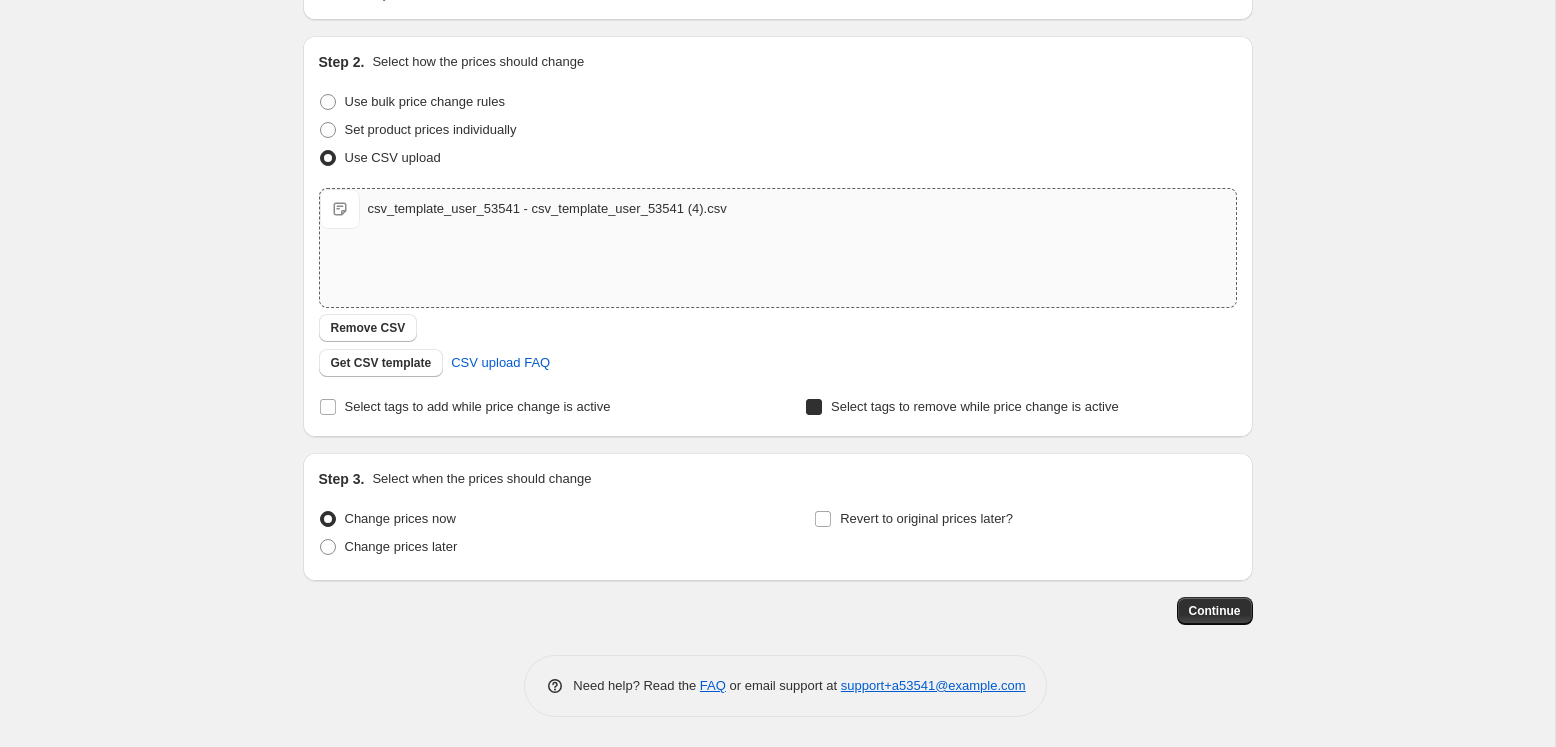 checkbox on "true" 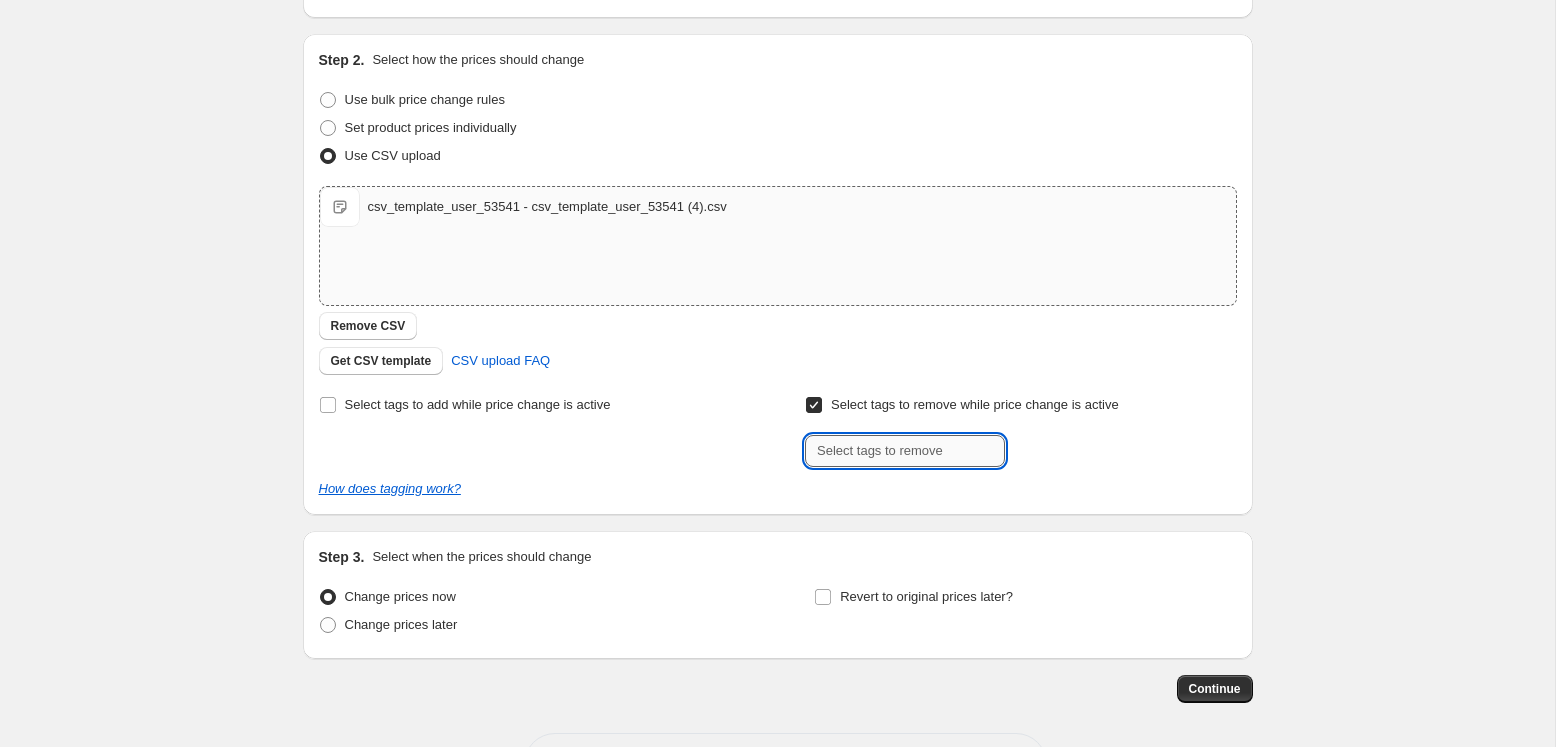 click at bounding box center [905, 451] 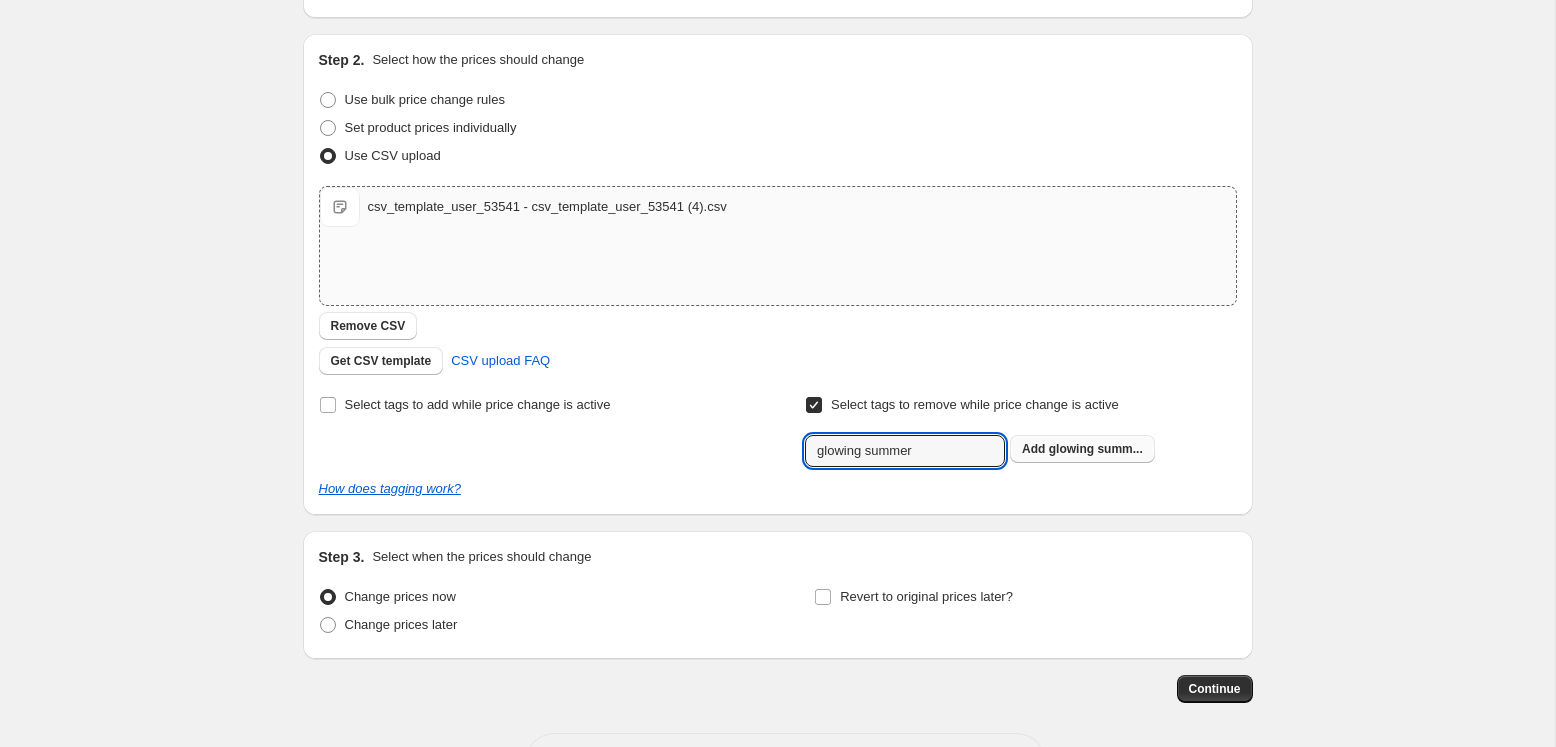 type on "glowing summer" 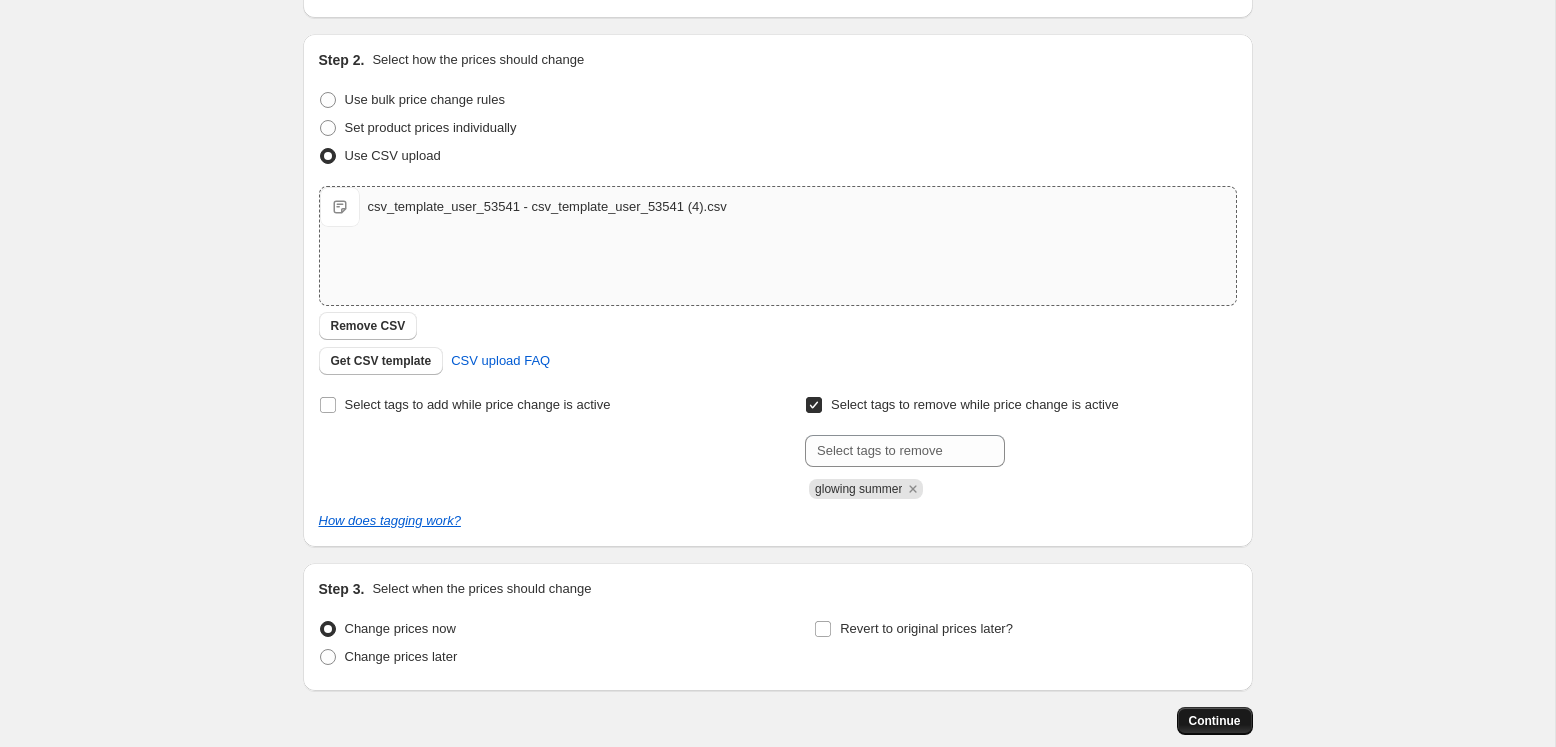click on "Continue" at bounding box center (1215, 721) 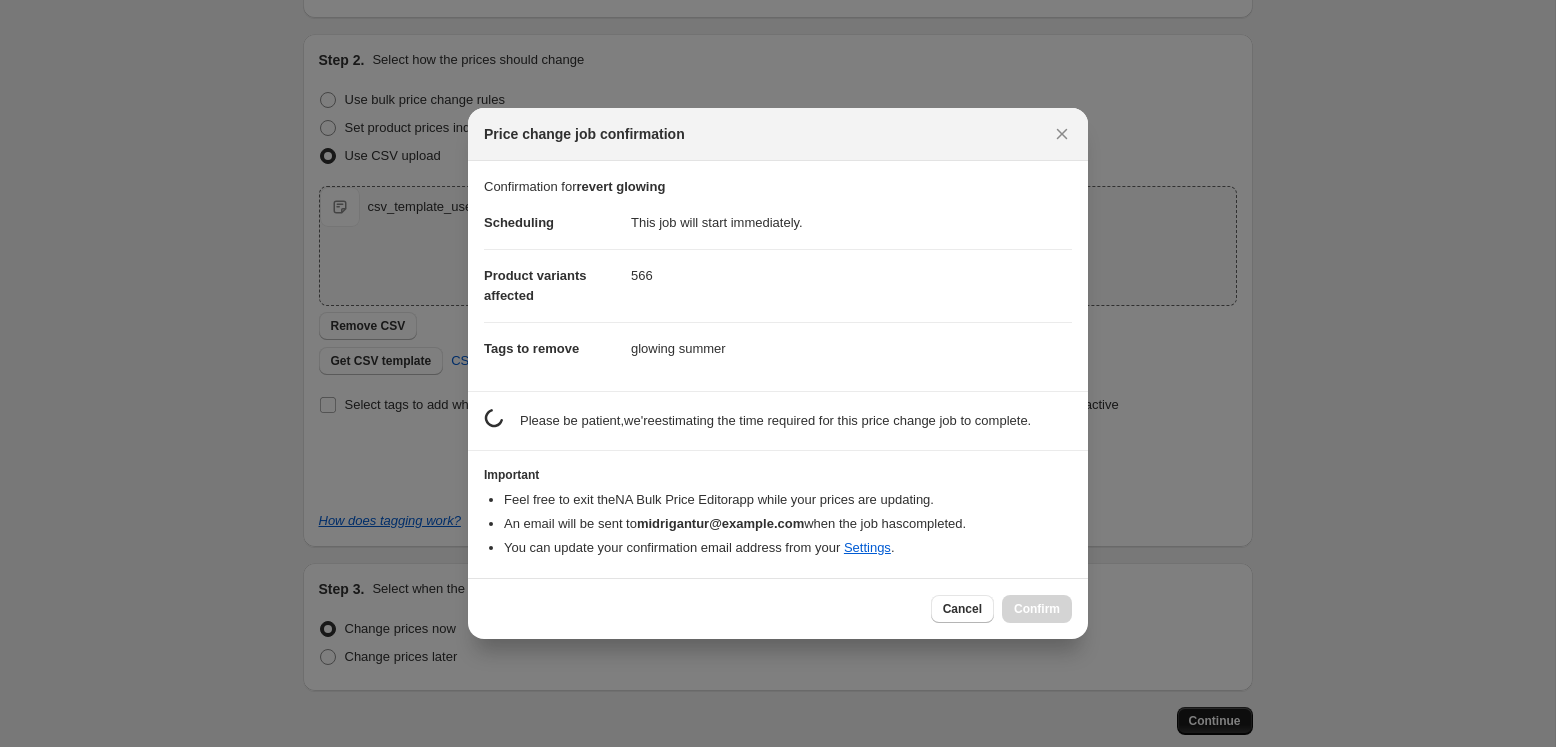 scroll, scrollTop: 0, scrollLeft: 0, axis: both 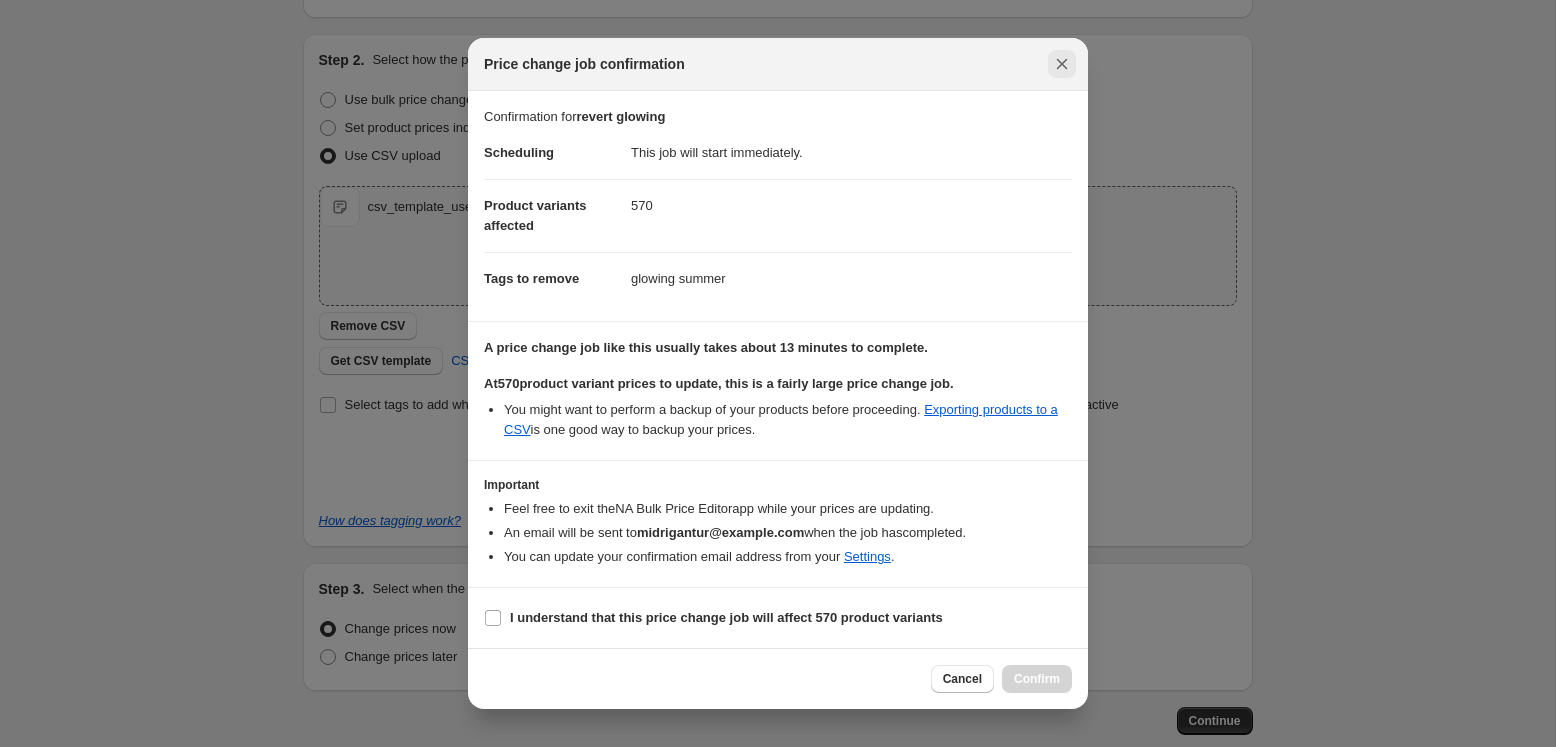 click 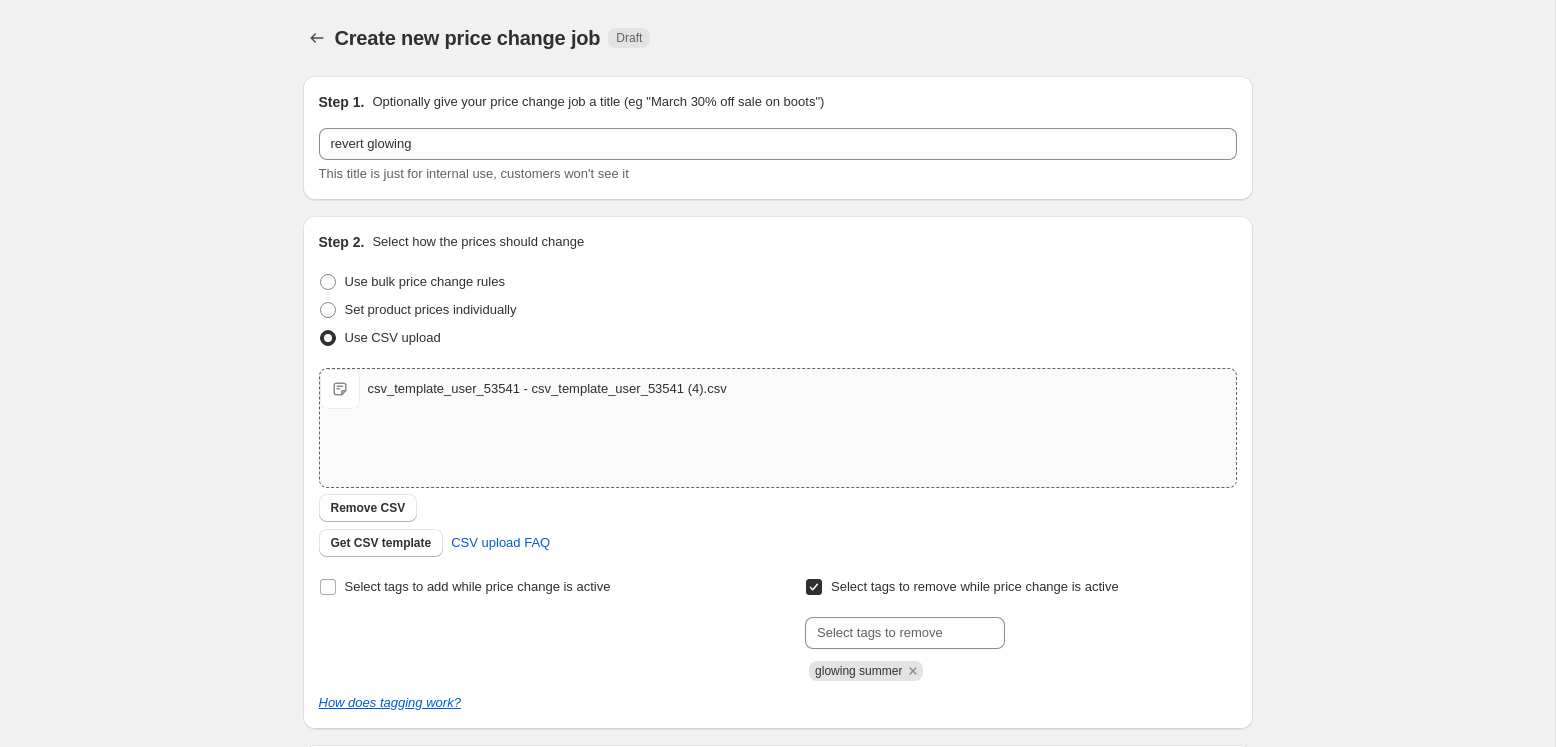 scroll, scrollTop: 182, scrollLeft: 0, axis: vertical 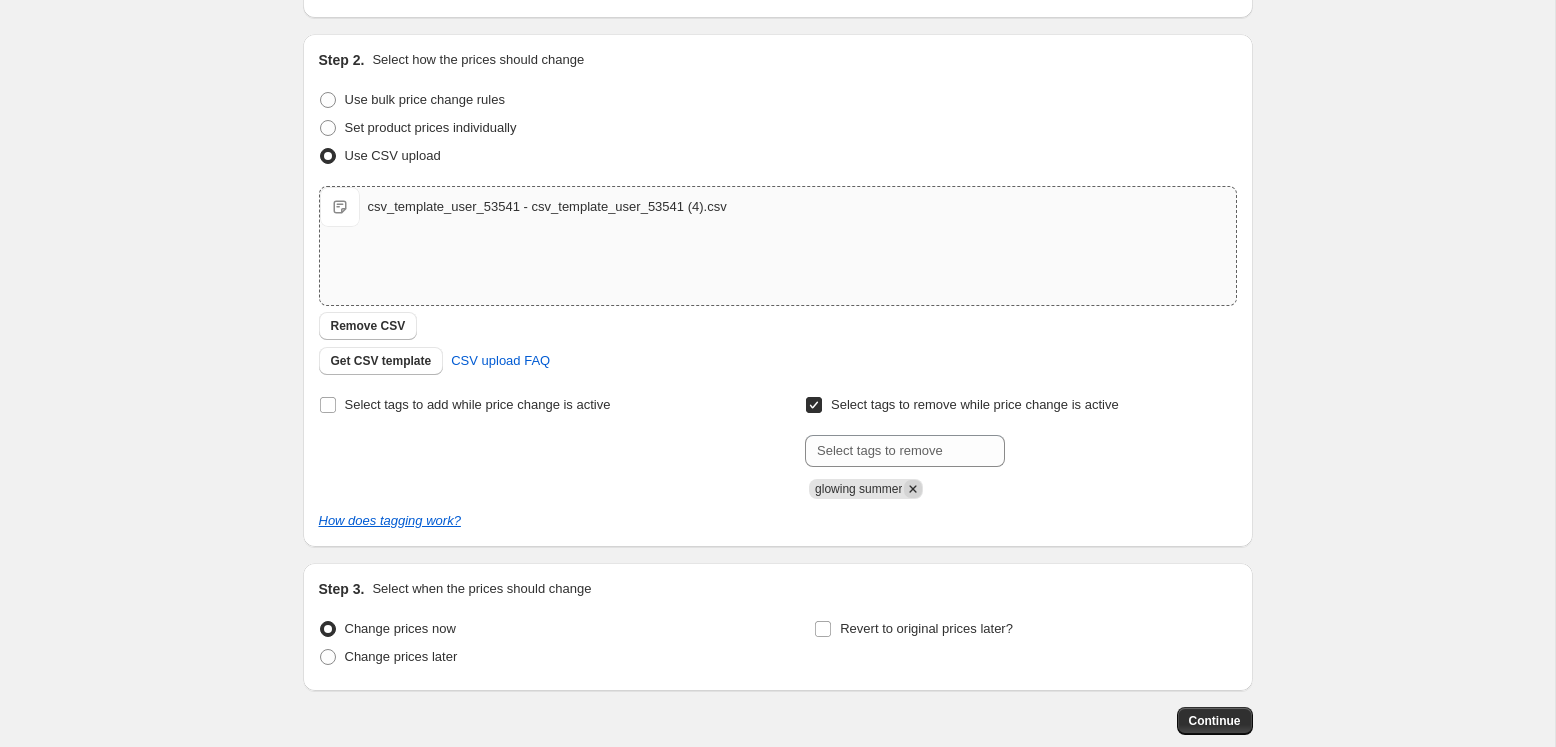 click 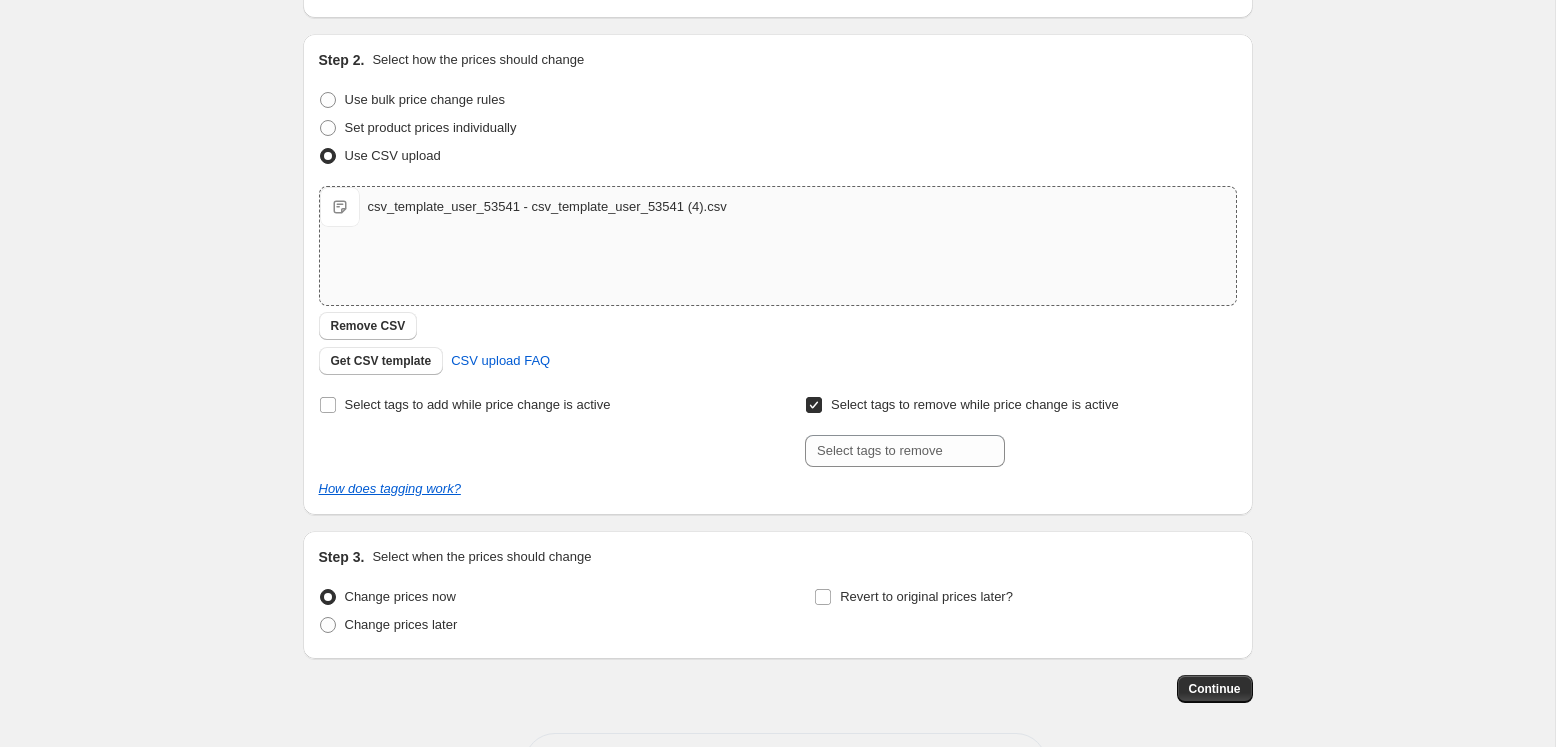 click on "Select tags to remove while price change is active" at bounding box center (975, 404) 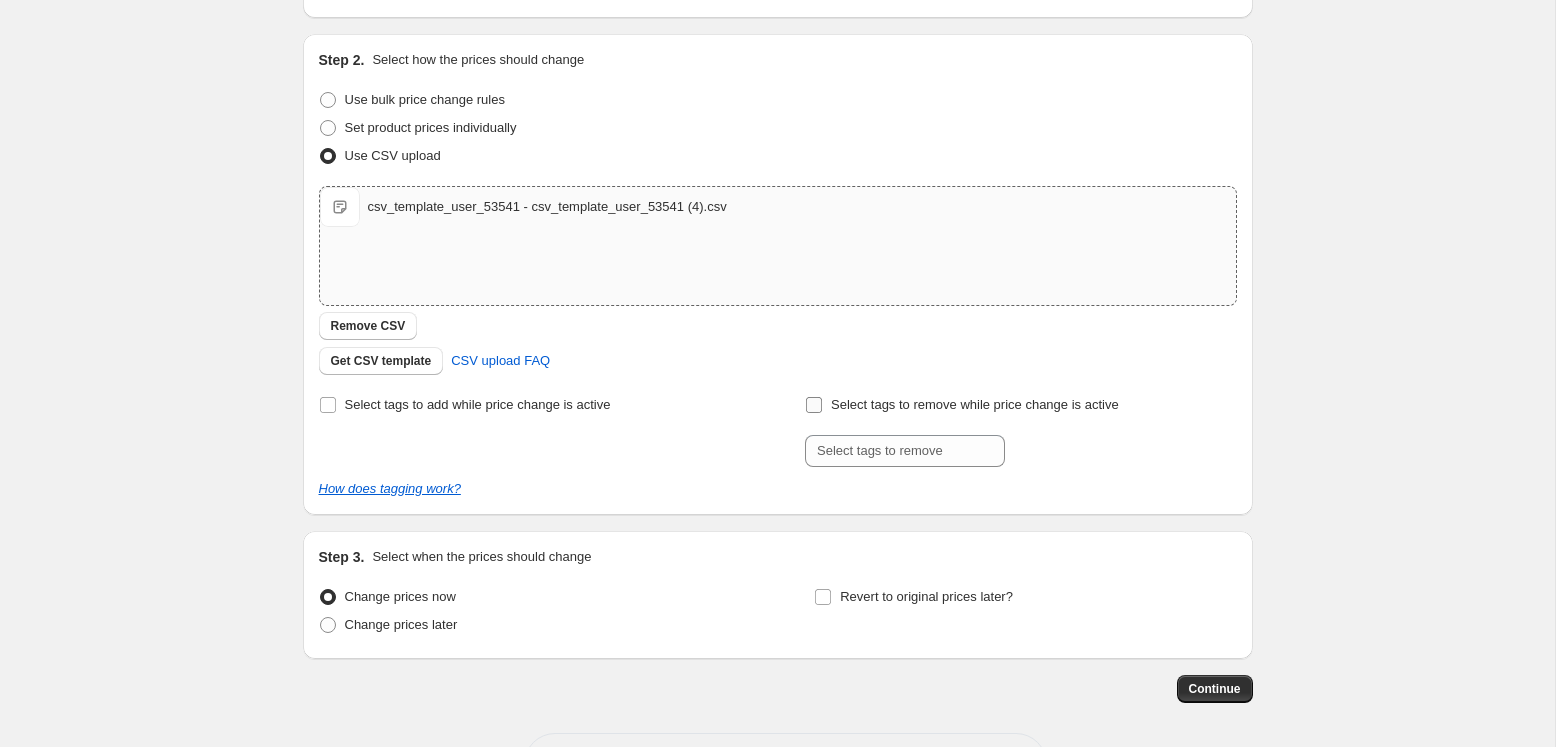 checkbox on "false" 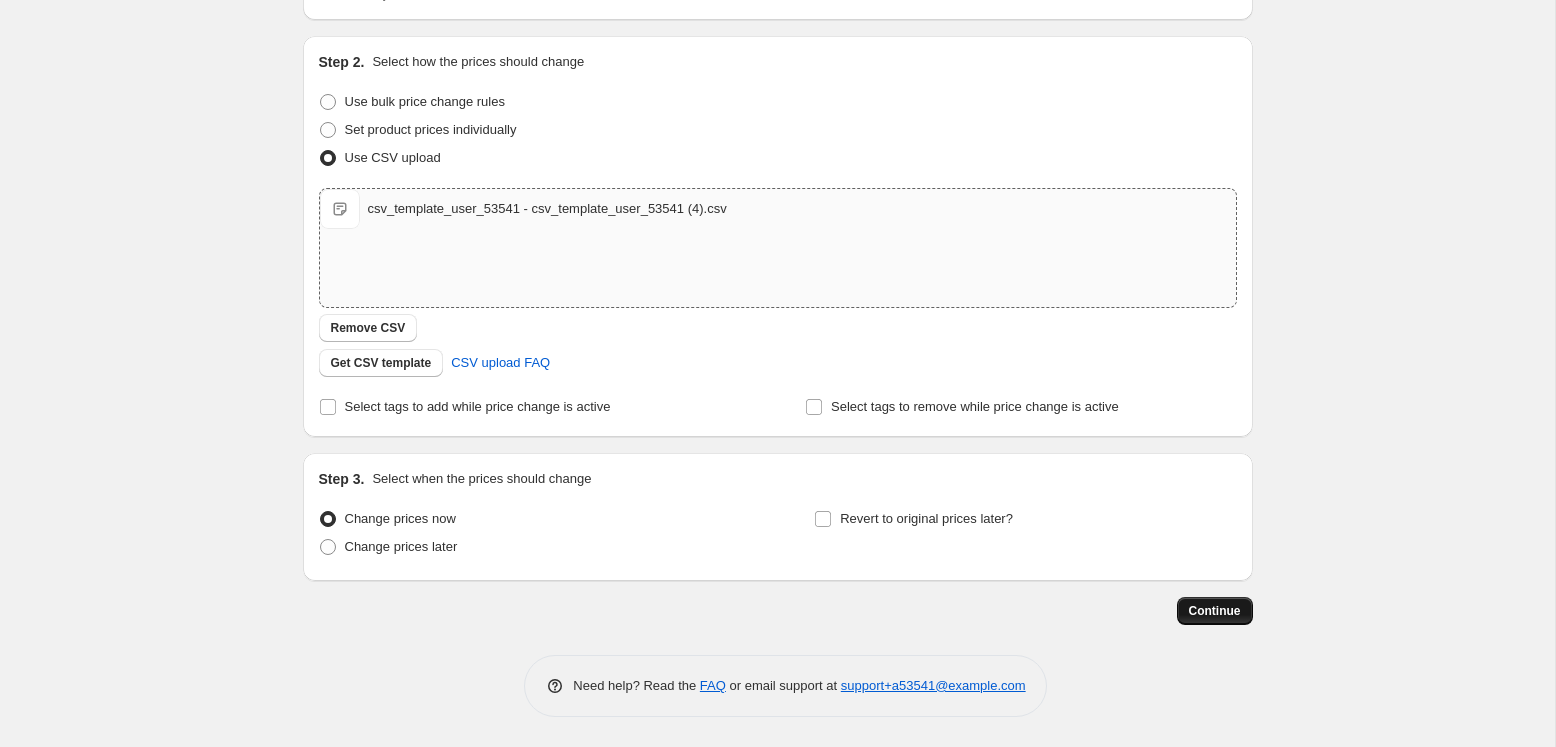 click on "Continue" at bounding box center (1215, 611) 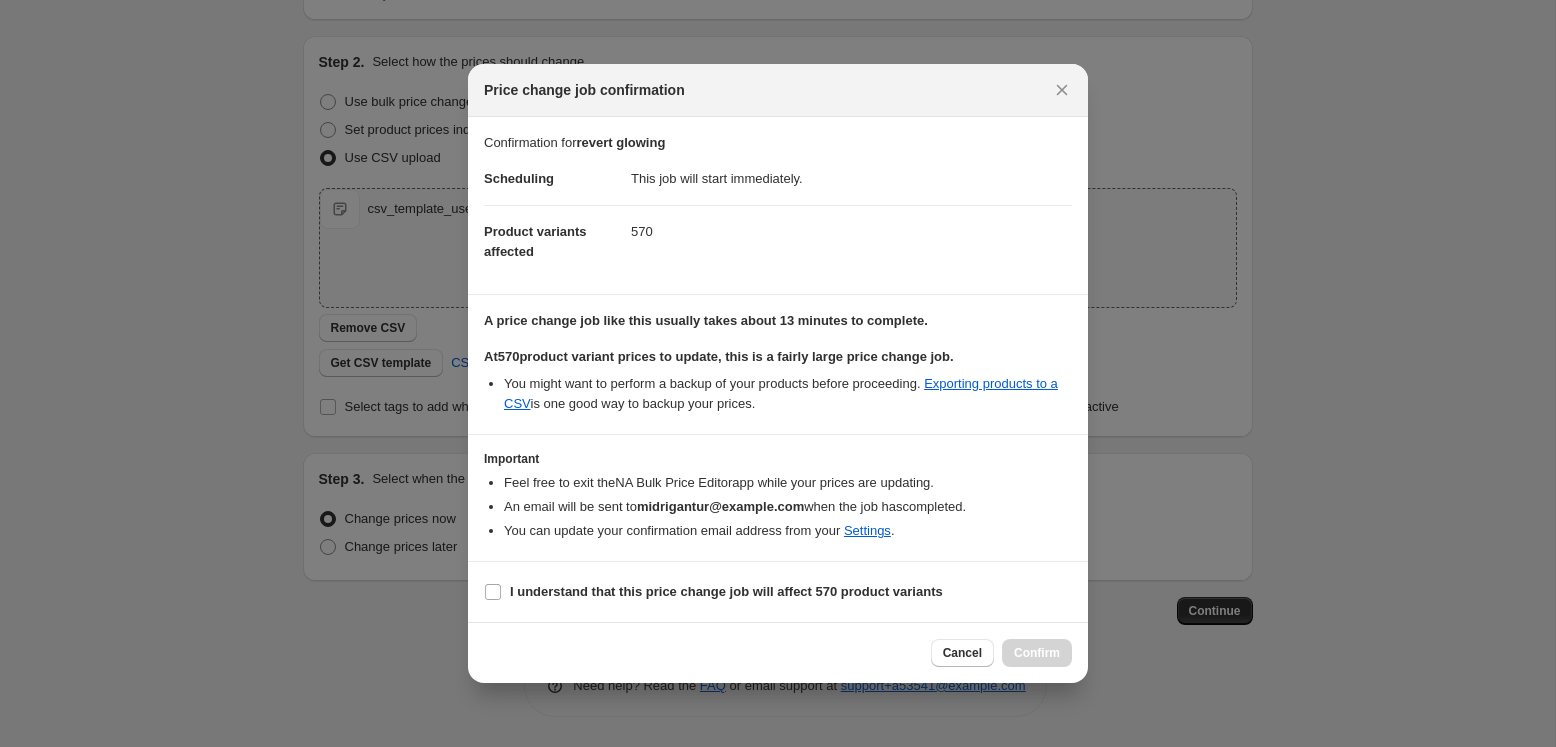 click on "I understand that this price change job will affect 570 product variants" at bounding box center (778, 592) 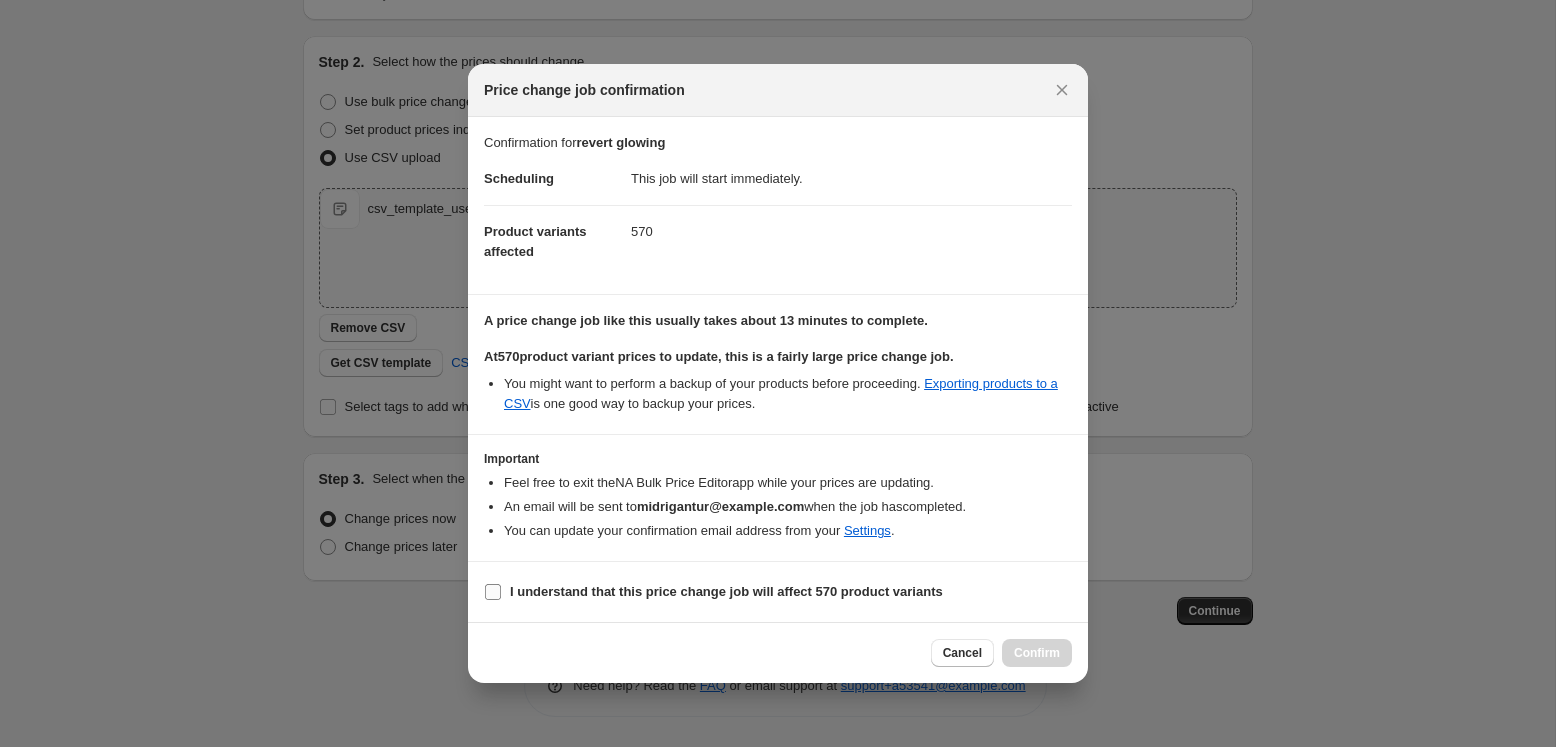click on "I understand that this price change job will affect 570 product variants" at bounding box center (726, 591) 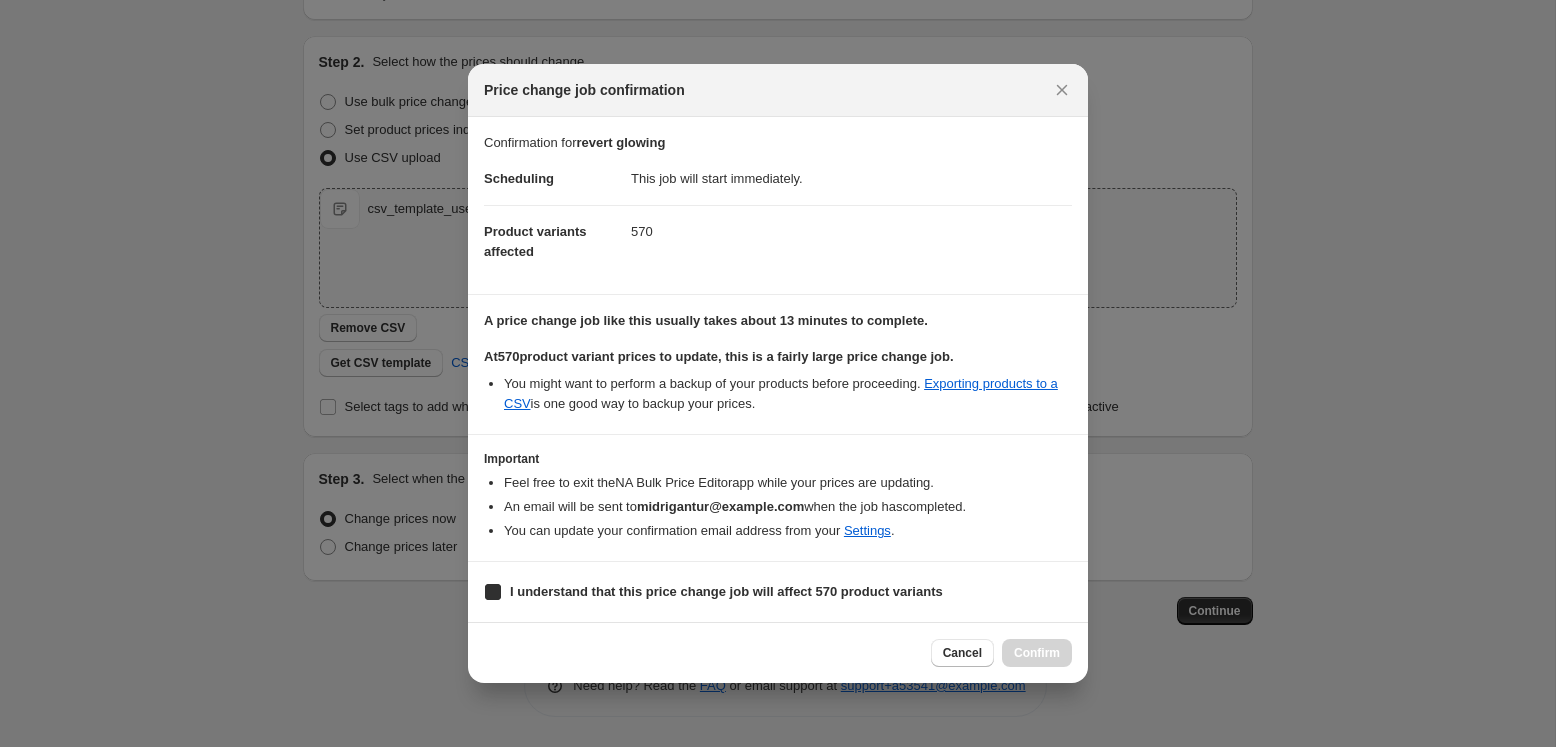 checkbox on "true" 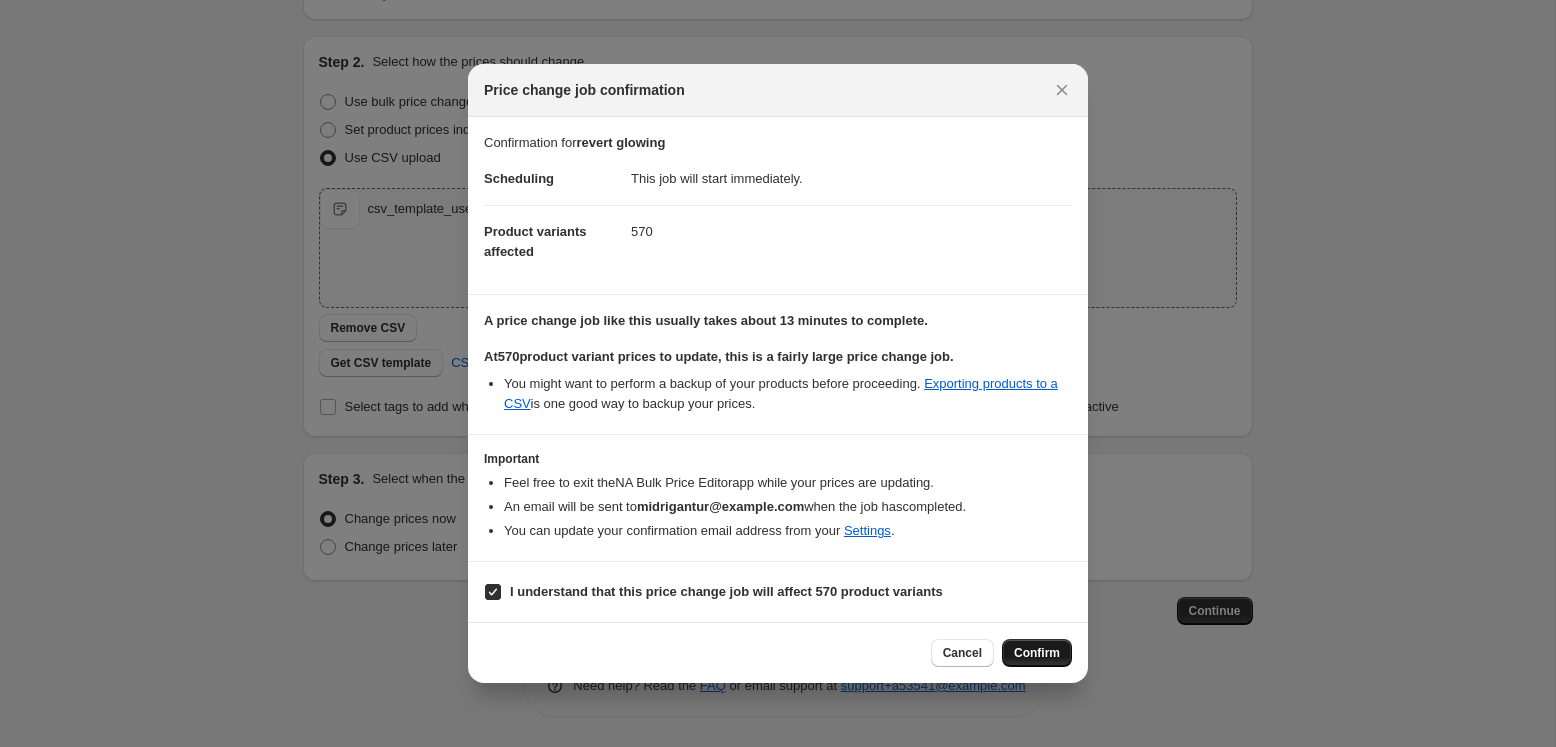 click on "Confirm" at bounding box center (1037, 653) 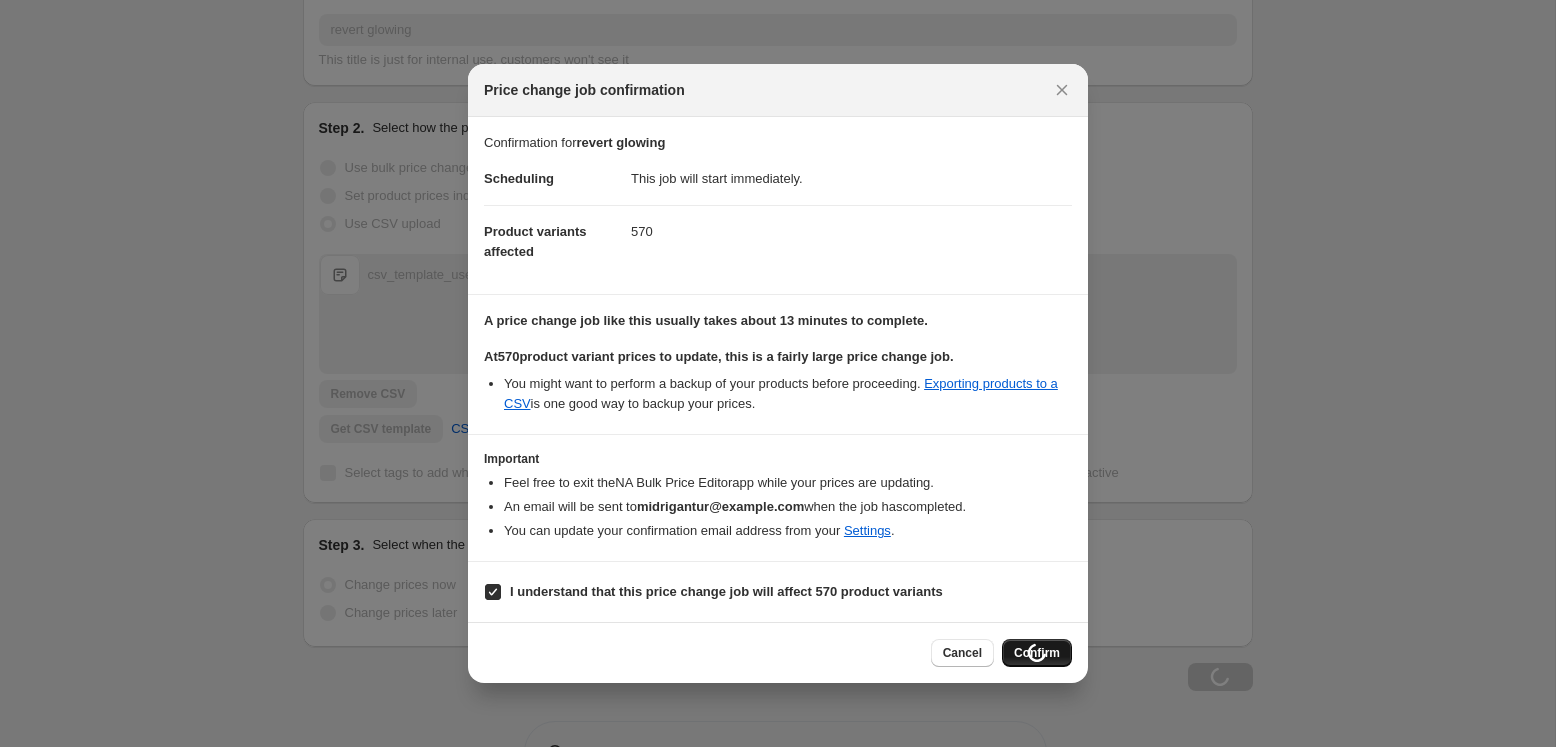 scroll, scrollTop: 250, scrollLeft: 0, axis: vertical 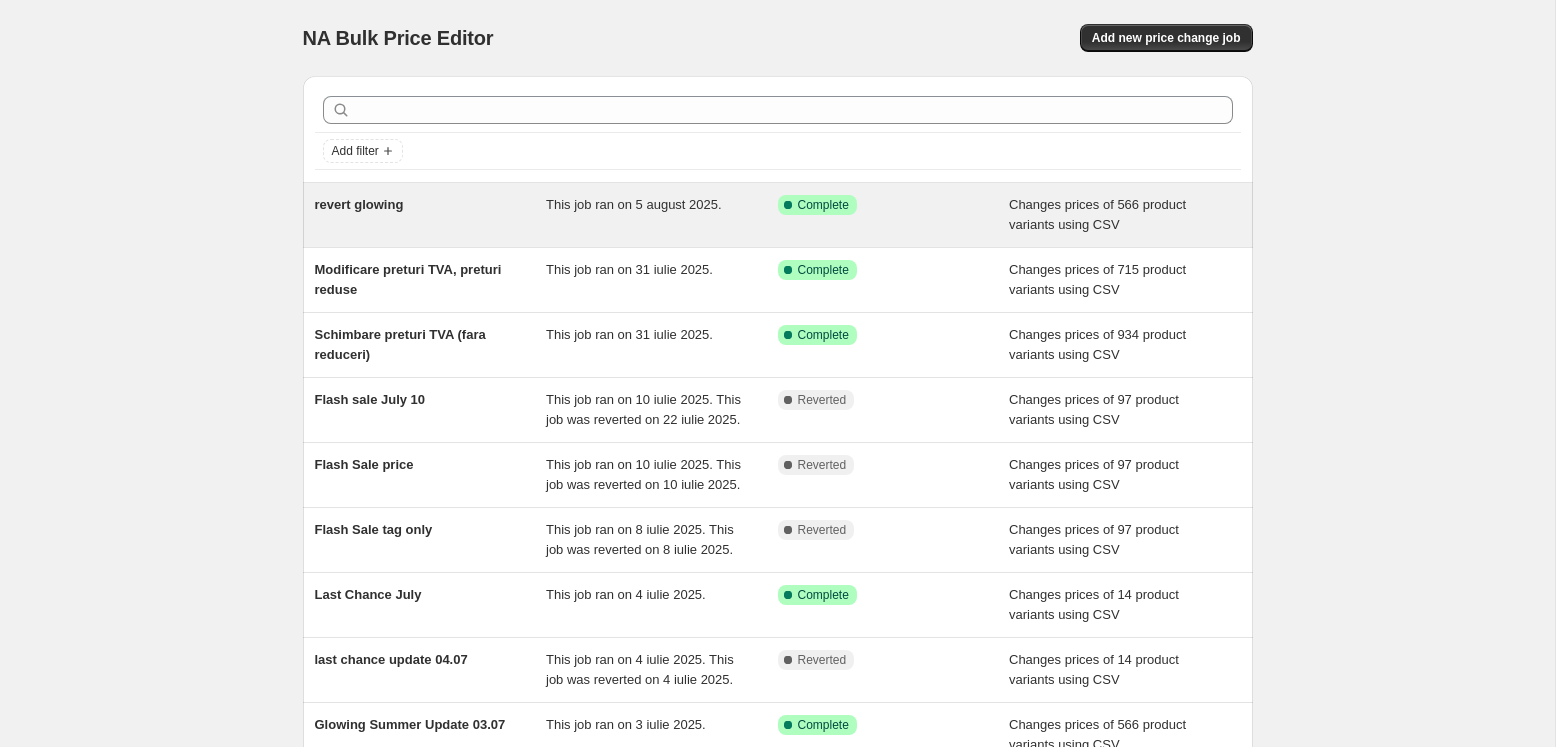 click on "revert glowing" at bounding box center [431, 215] 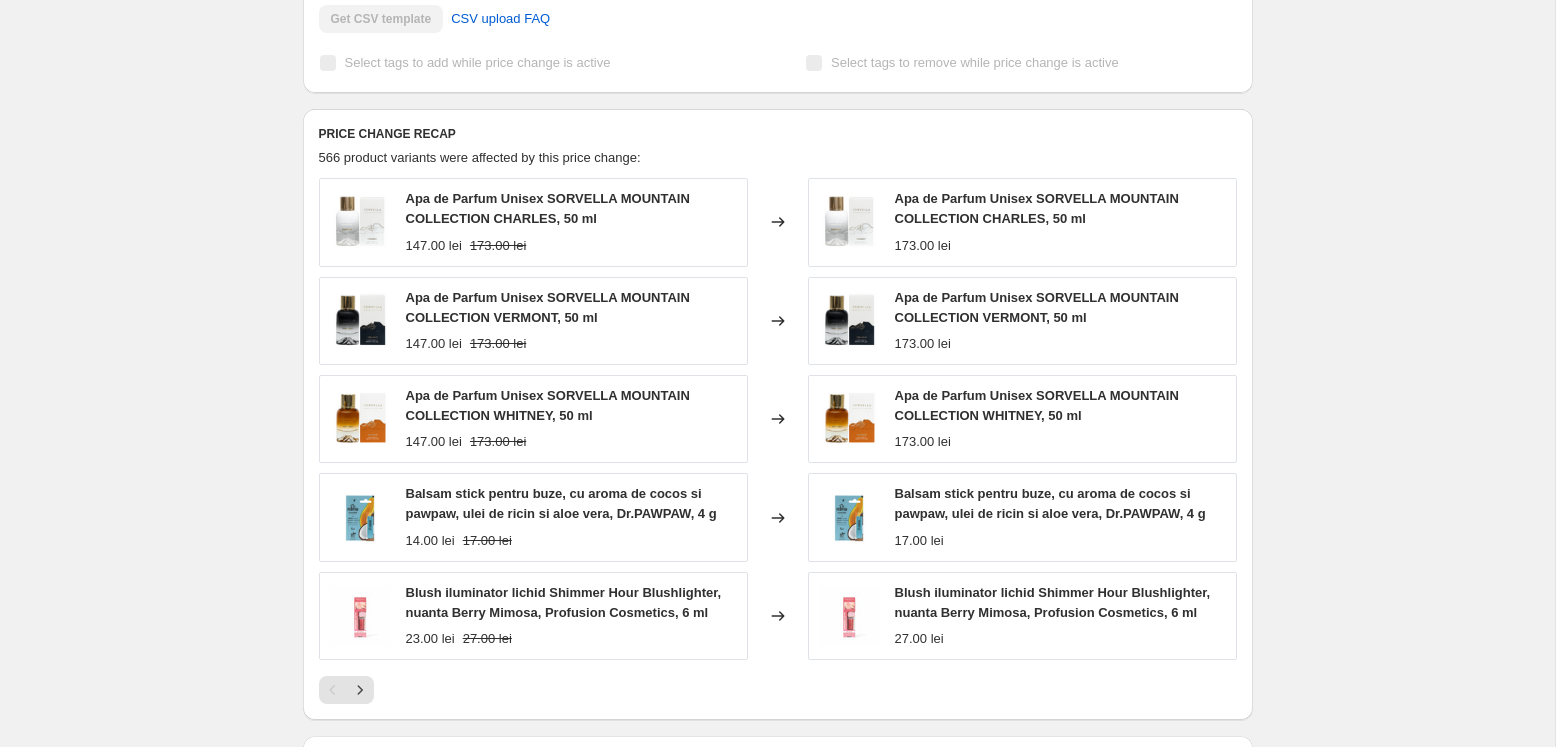 scroll, scrollTop: 705, scrollLeft: 0, axis: vertical 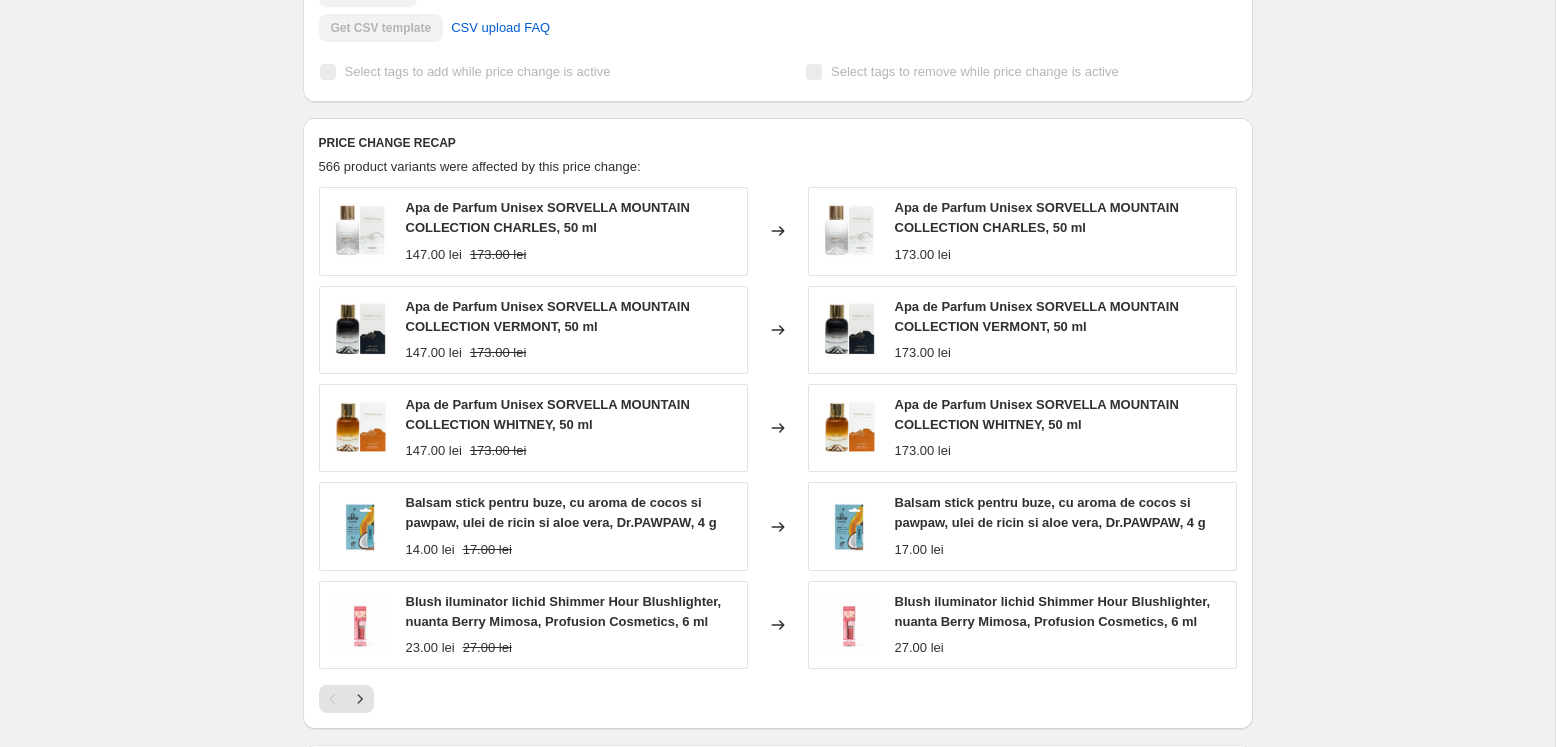 click on "Apa de Parfum Unisex SORVELLA MOUNTAIN COLLECTION CHARLES, 50 ml" at bounding box center (1037, 217) 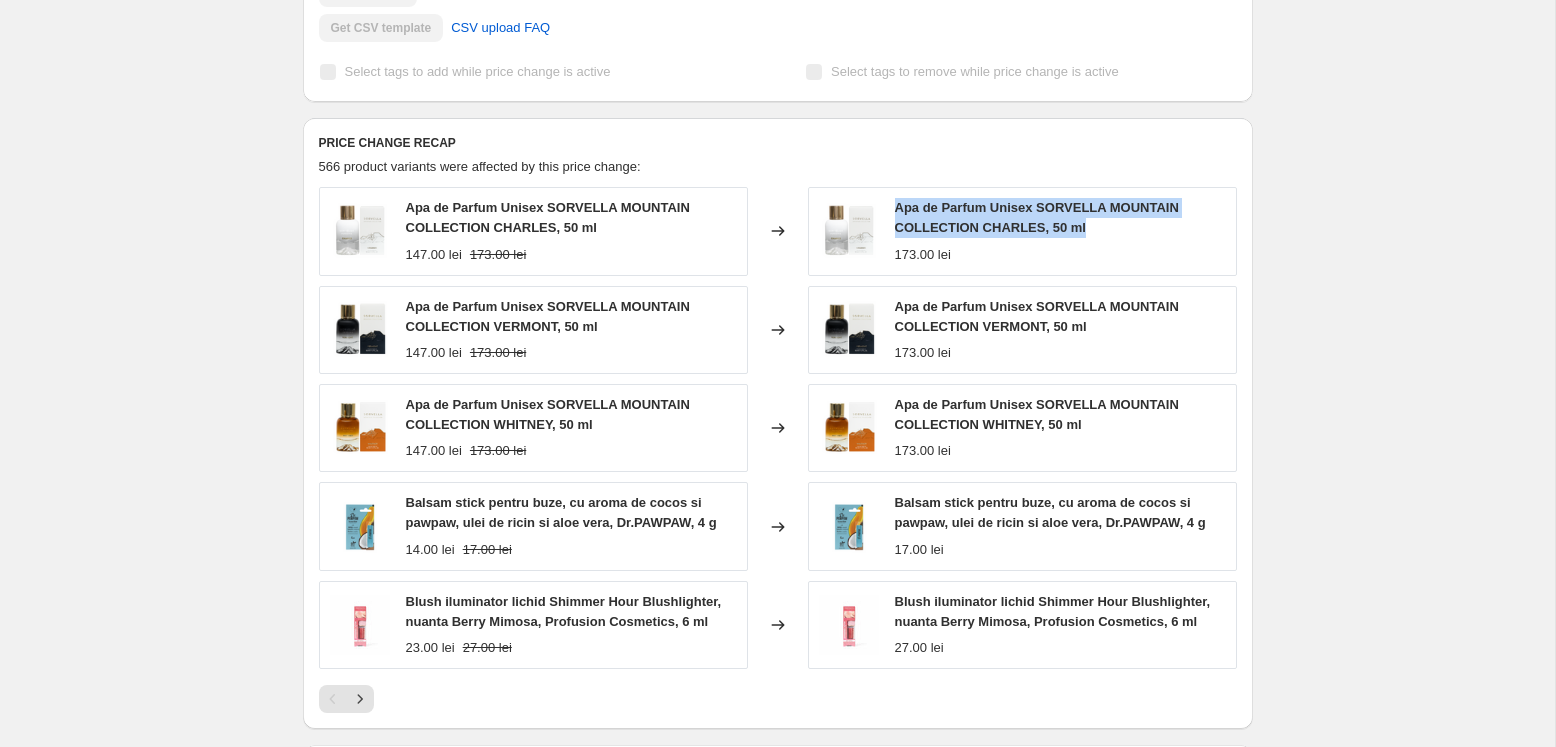 drag, startPoint x: 1090, startPoint y: 227, endPoint x: 894, endPoint y: 210, distance: 196.73587 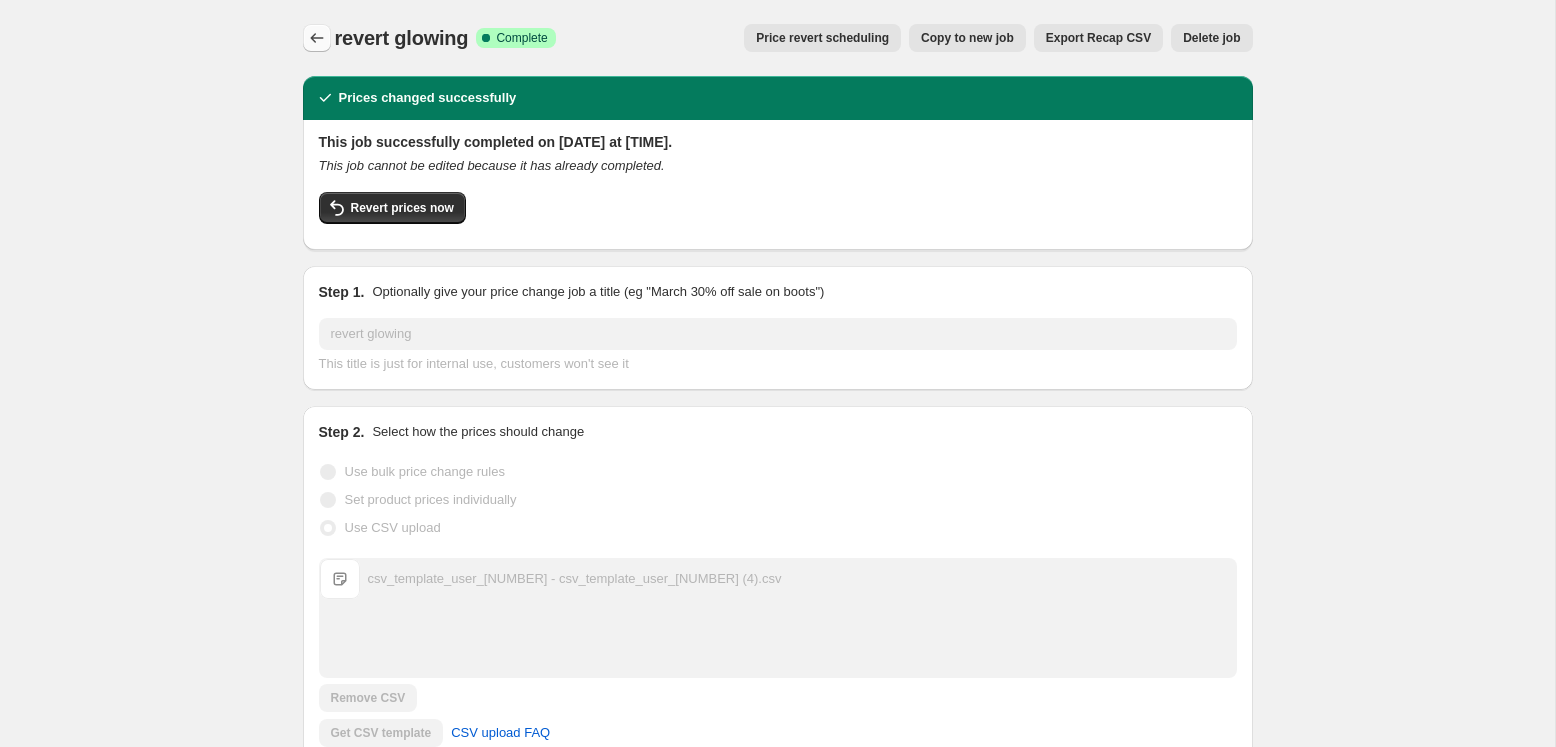 click 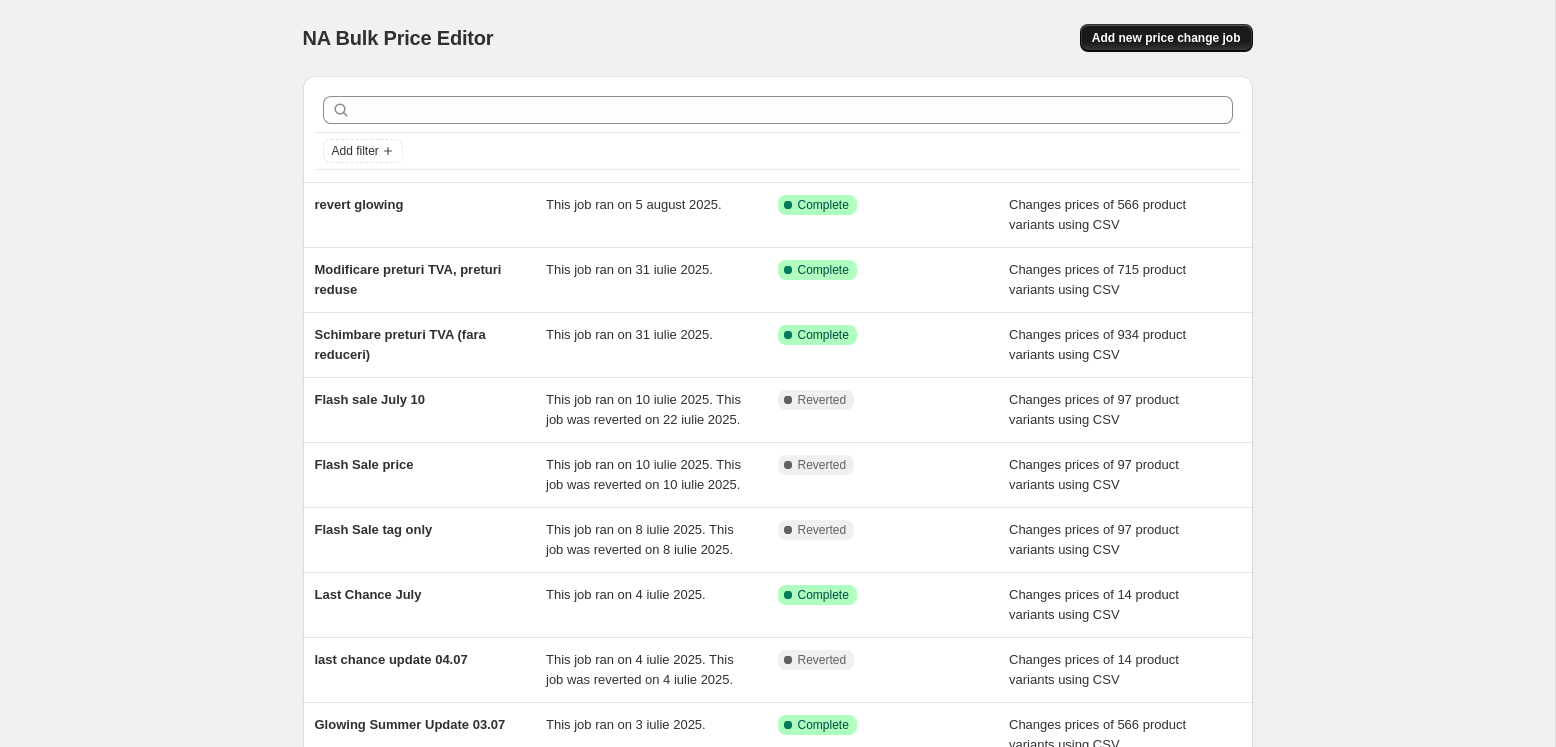 click on "Add new price change job" at bounding box center (1166, 38) 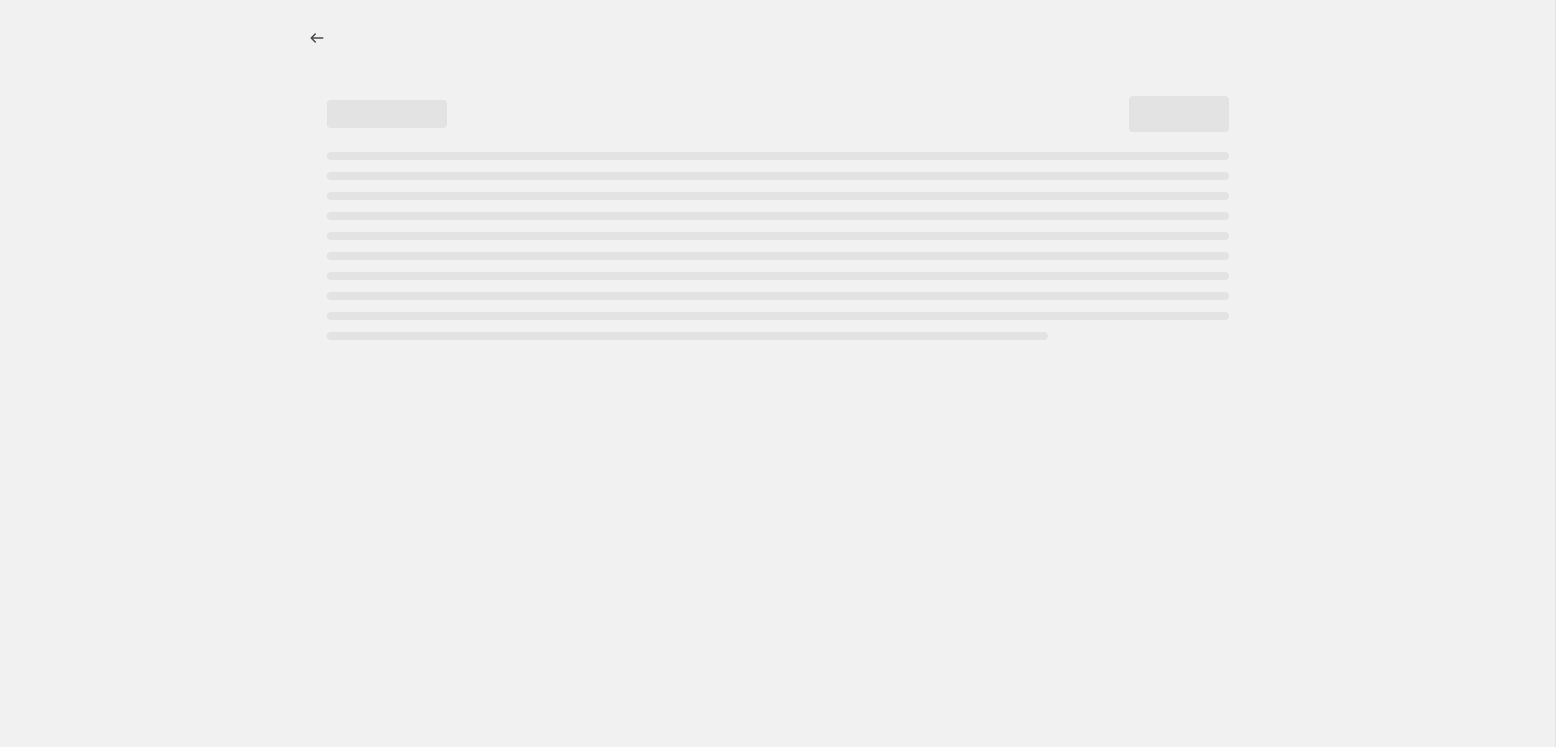 select on "percentage" 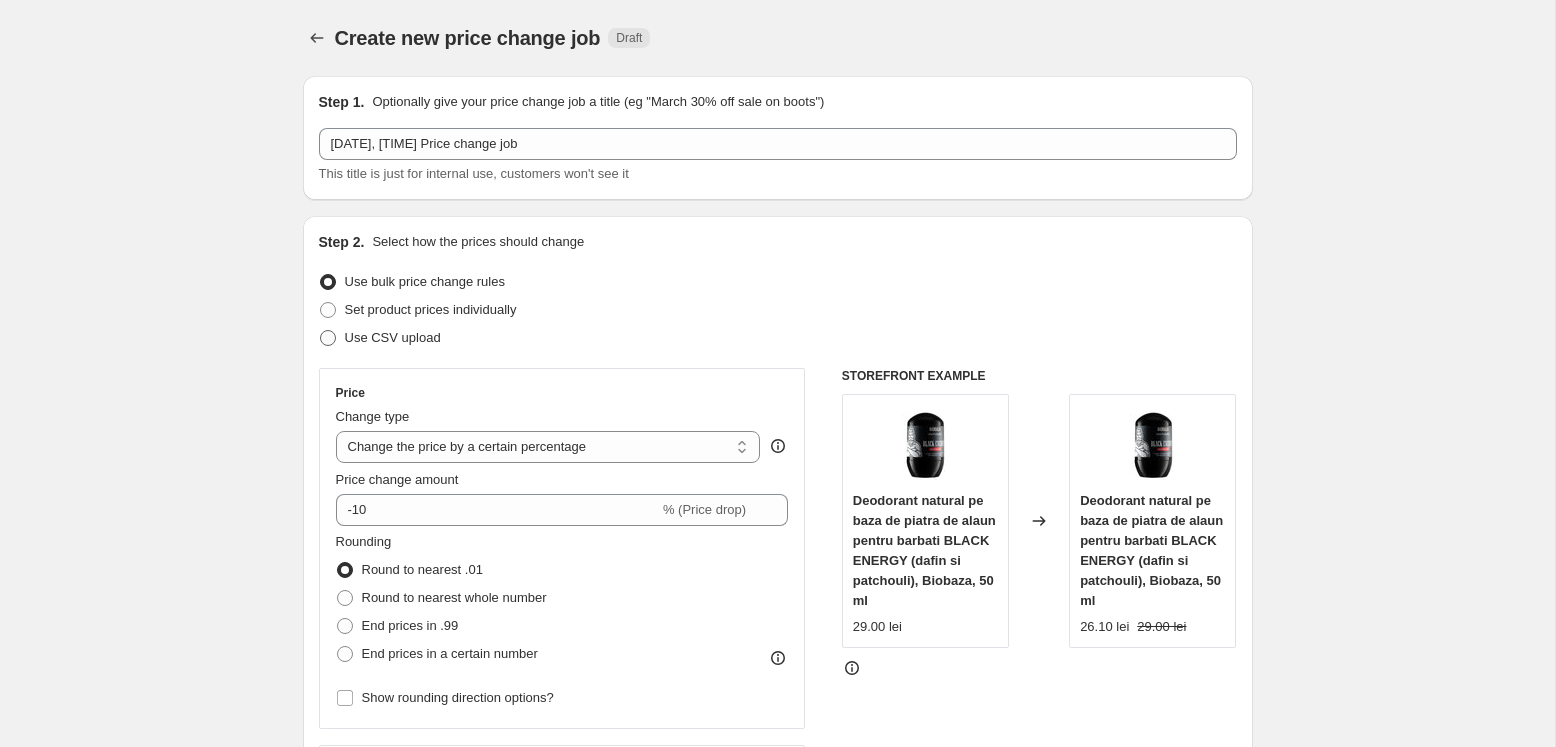 click on "Use CSV upload" at bounding box center [393, 337] 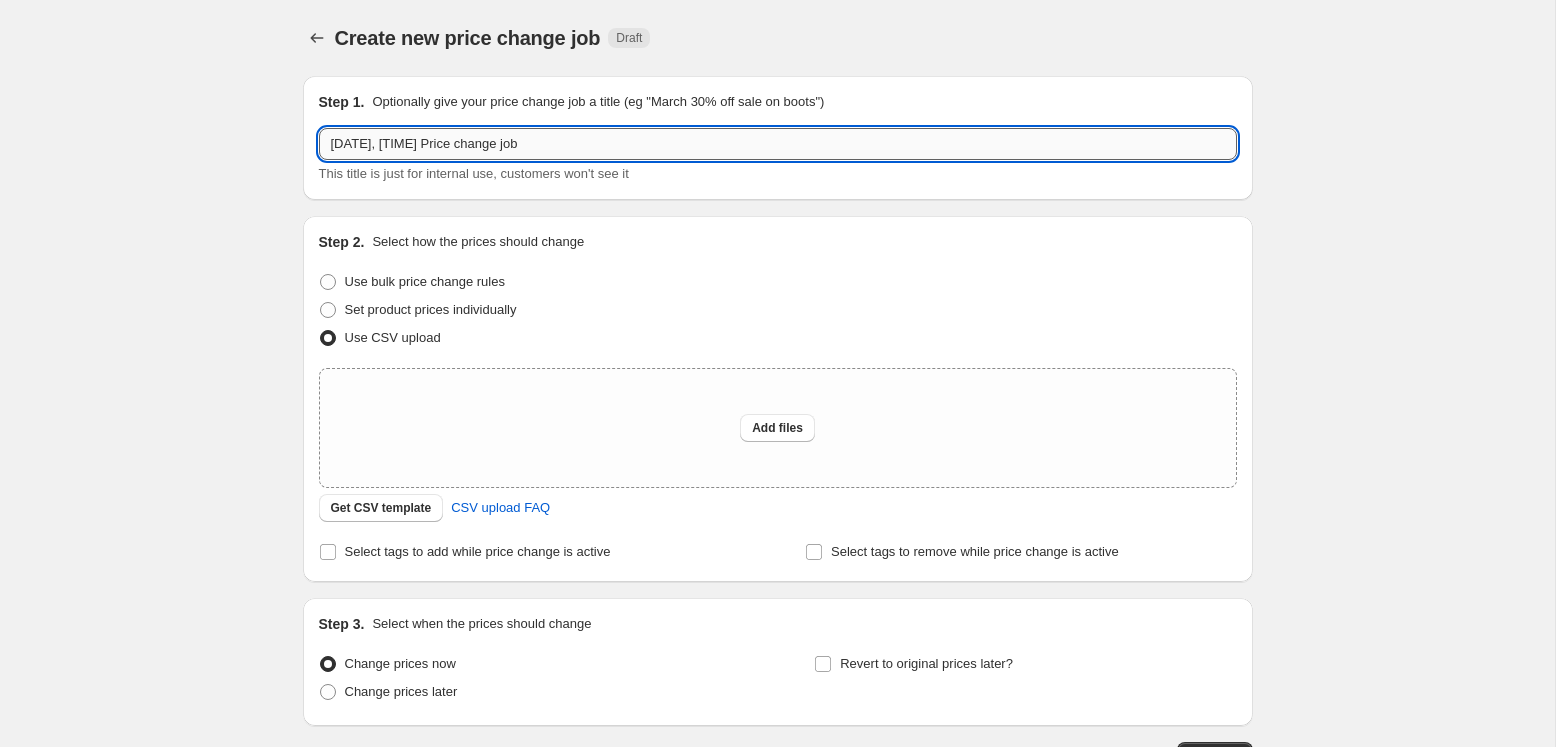click on "5 aug. 2025, 15:46:36 Price change job" at bounding box center (778, 144) 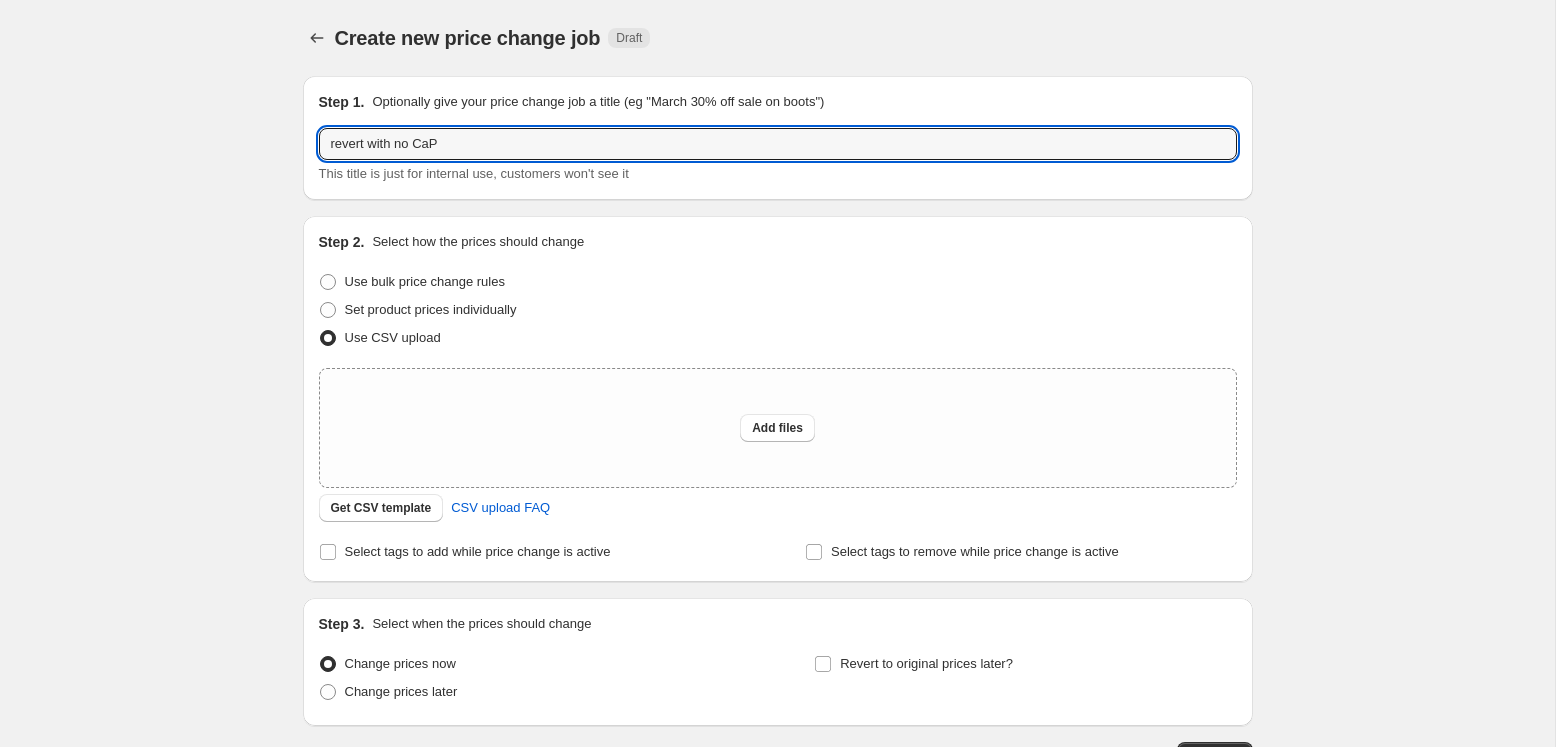 scroll, scrollTop: 148, scrollLeft: 0, axis: vertical 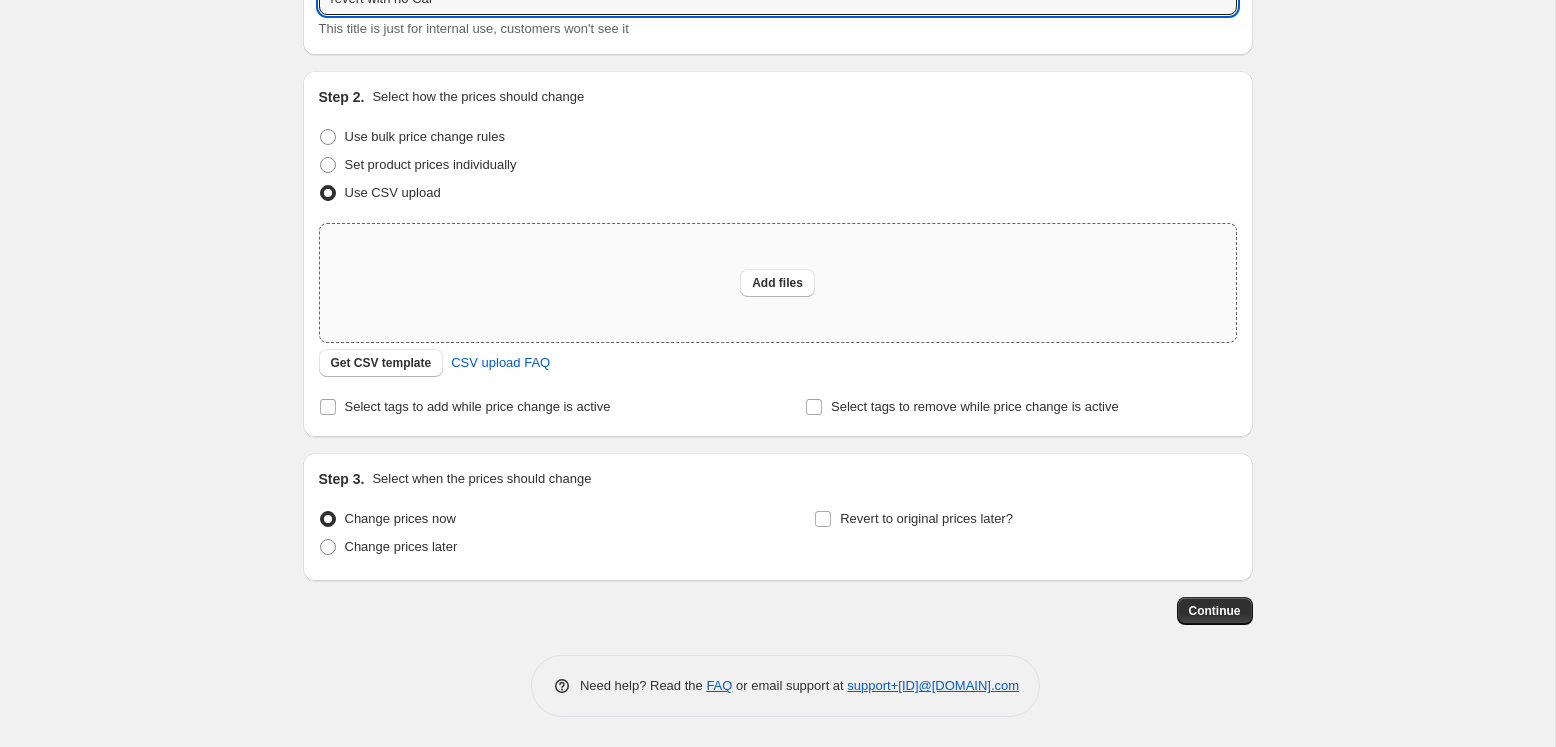 type on "revert with no CaP" 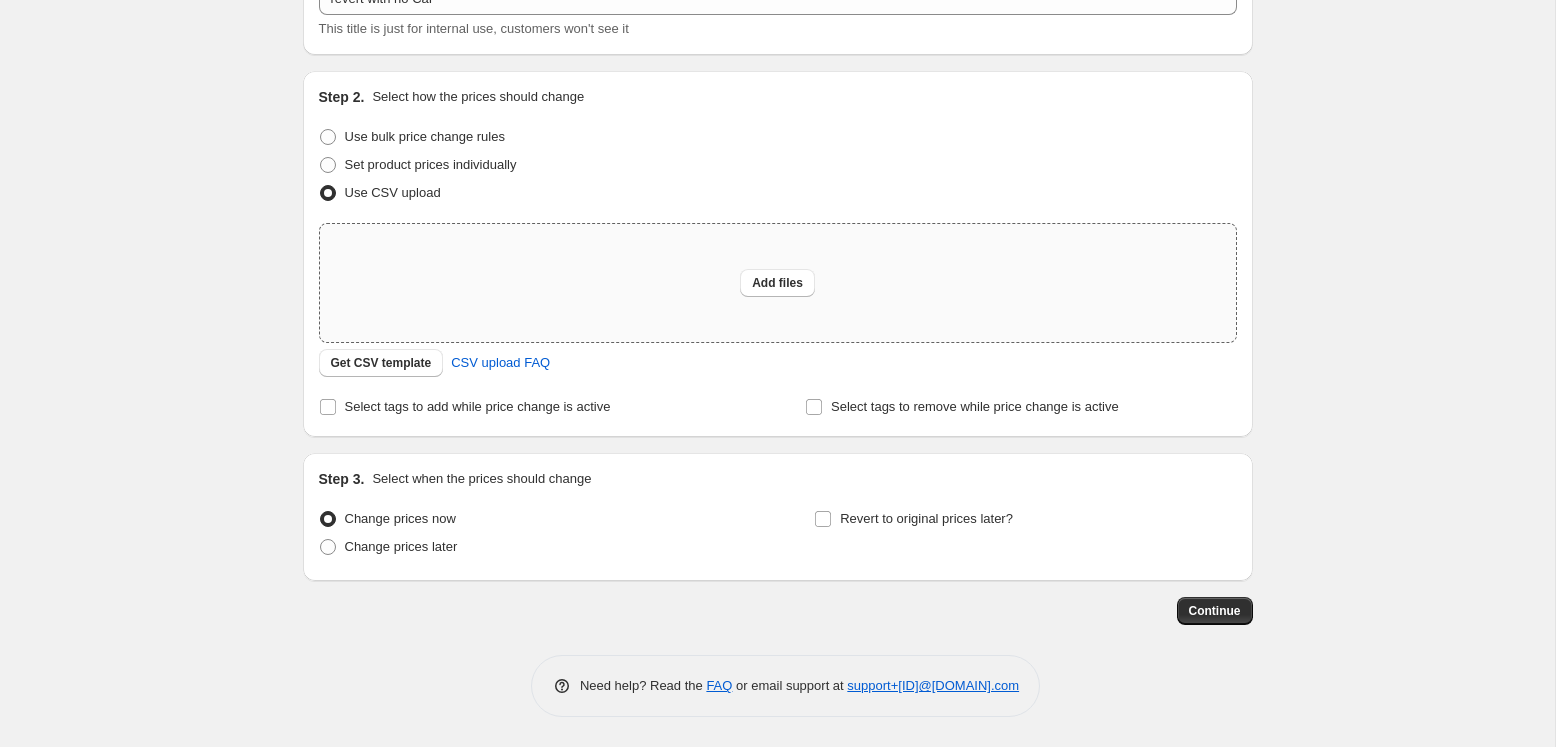 type on "C:\fakepath\csv_template_user_53541 - csv_template_user_53541 (5).csv" 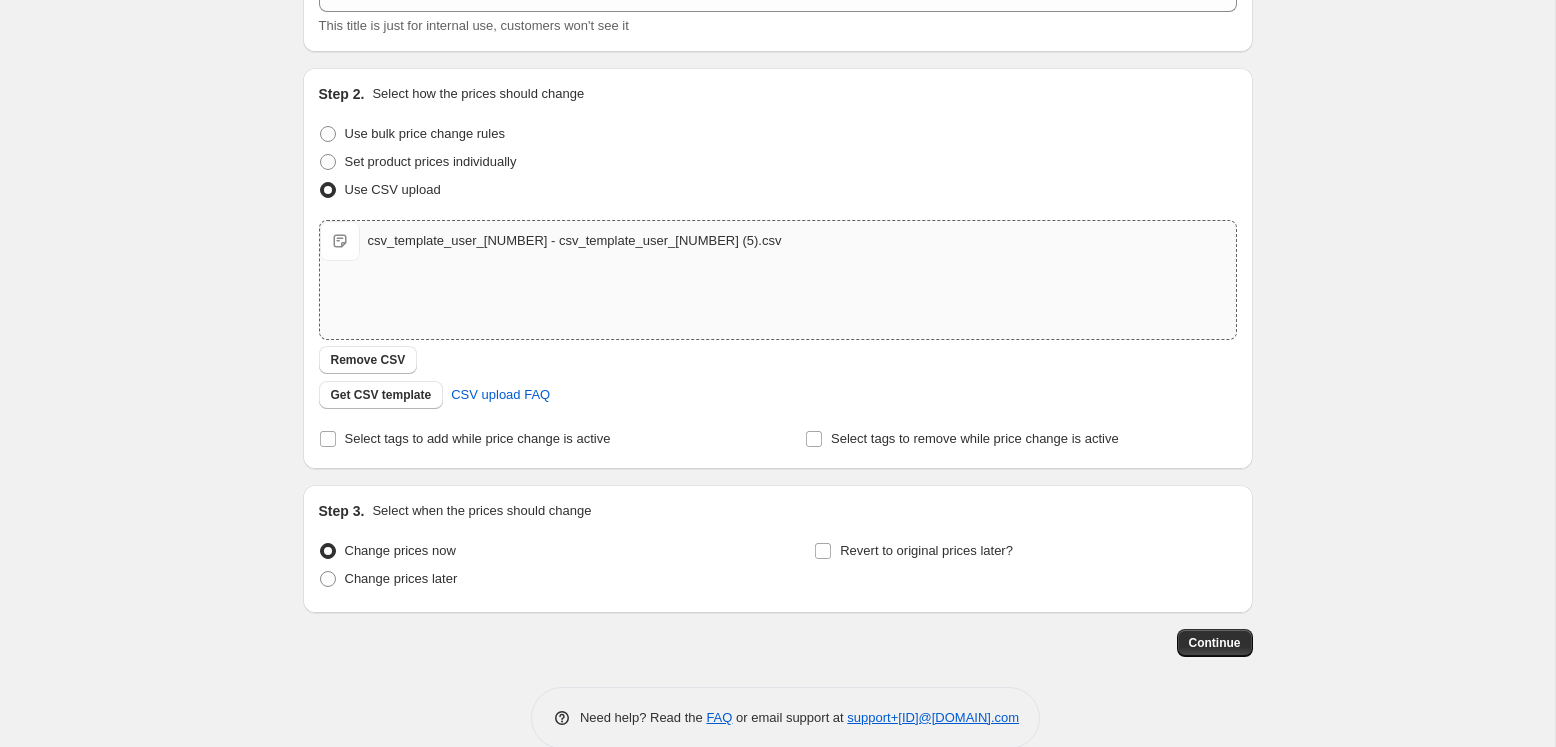 scroll, scrollTop: 182, scrollLeft: 0, axis: vertical 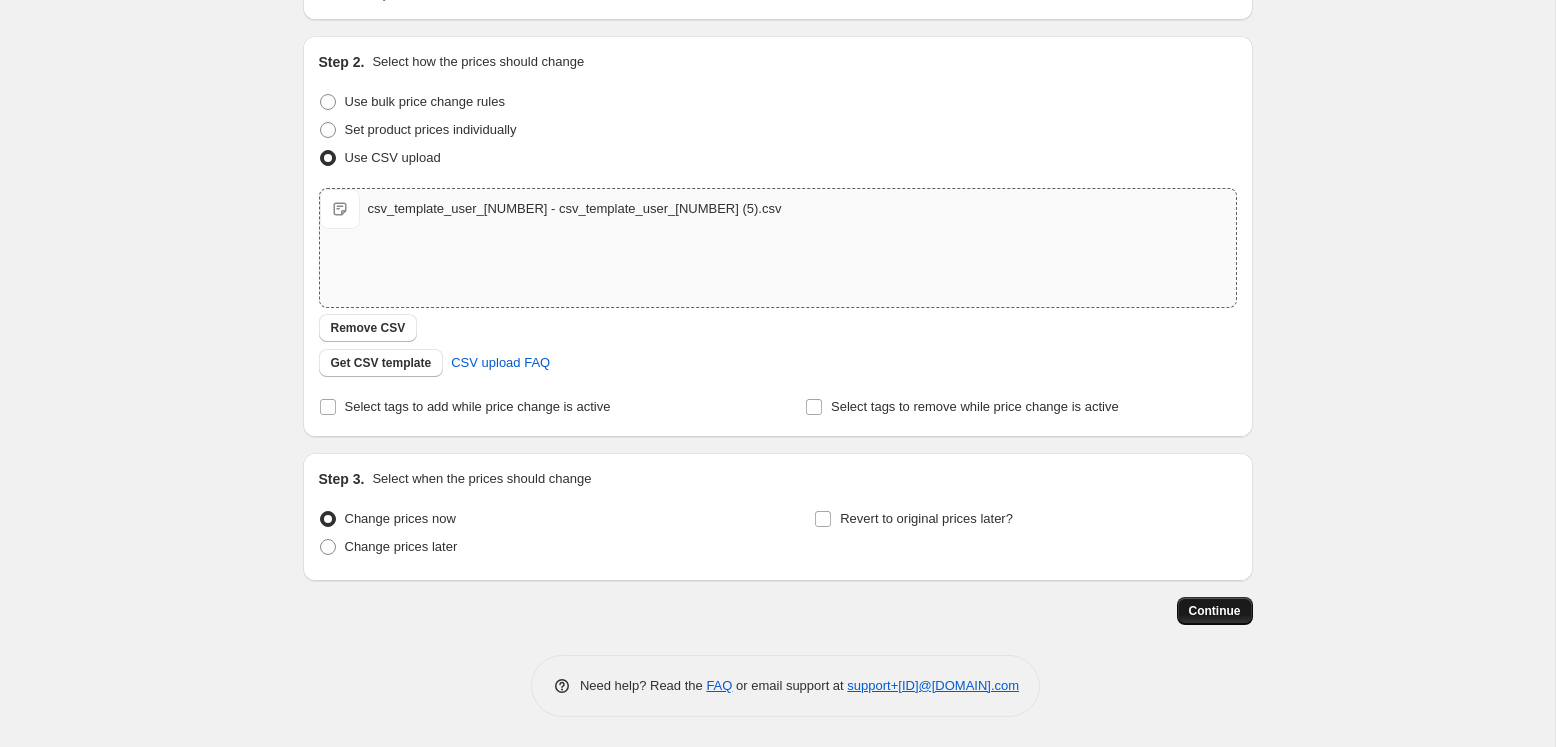 click on "Continue" at bounding box center [1215, 611] 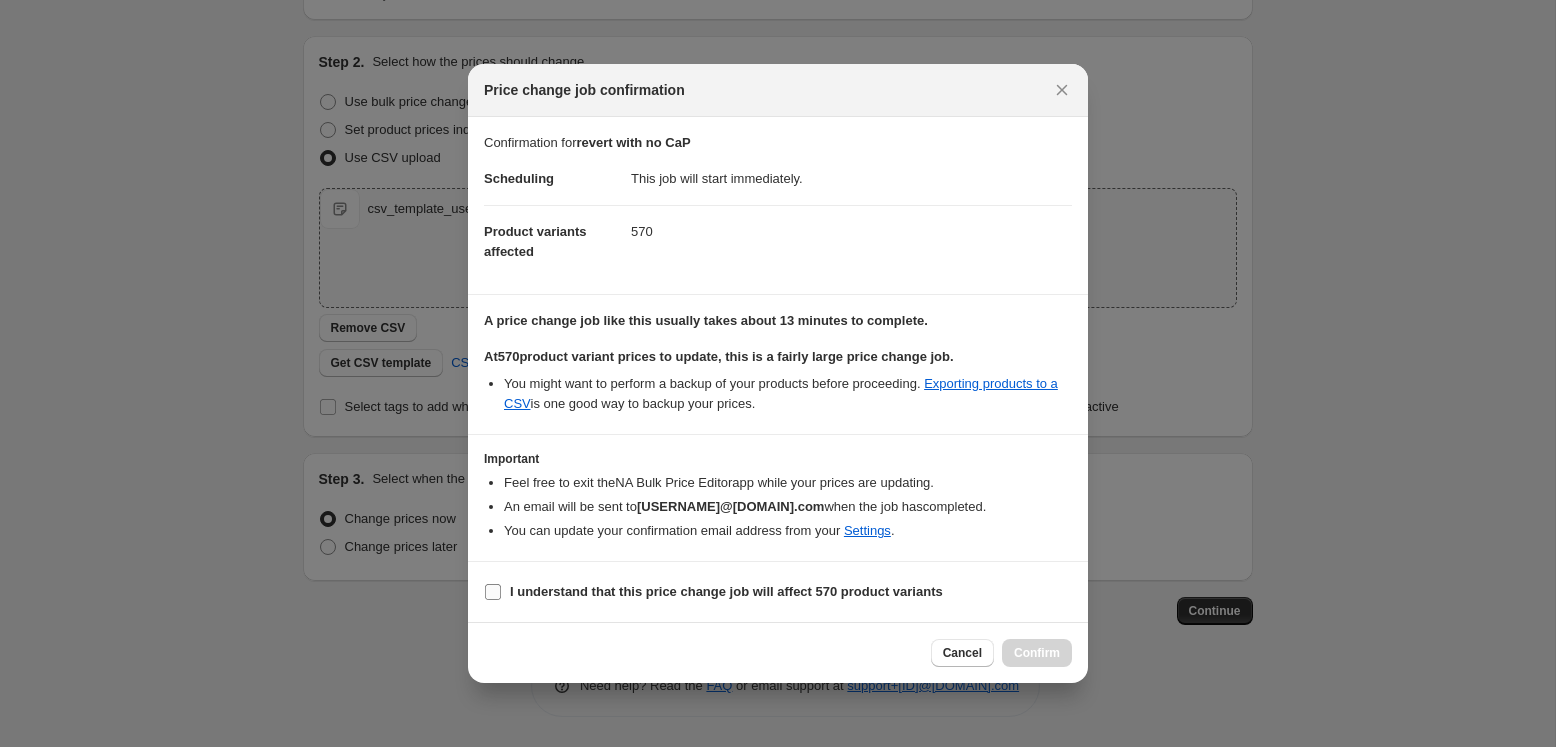 click on "I understand that this price change job will affect 570 product variants" at bounding box center [726, 591] 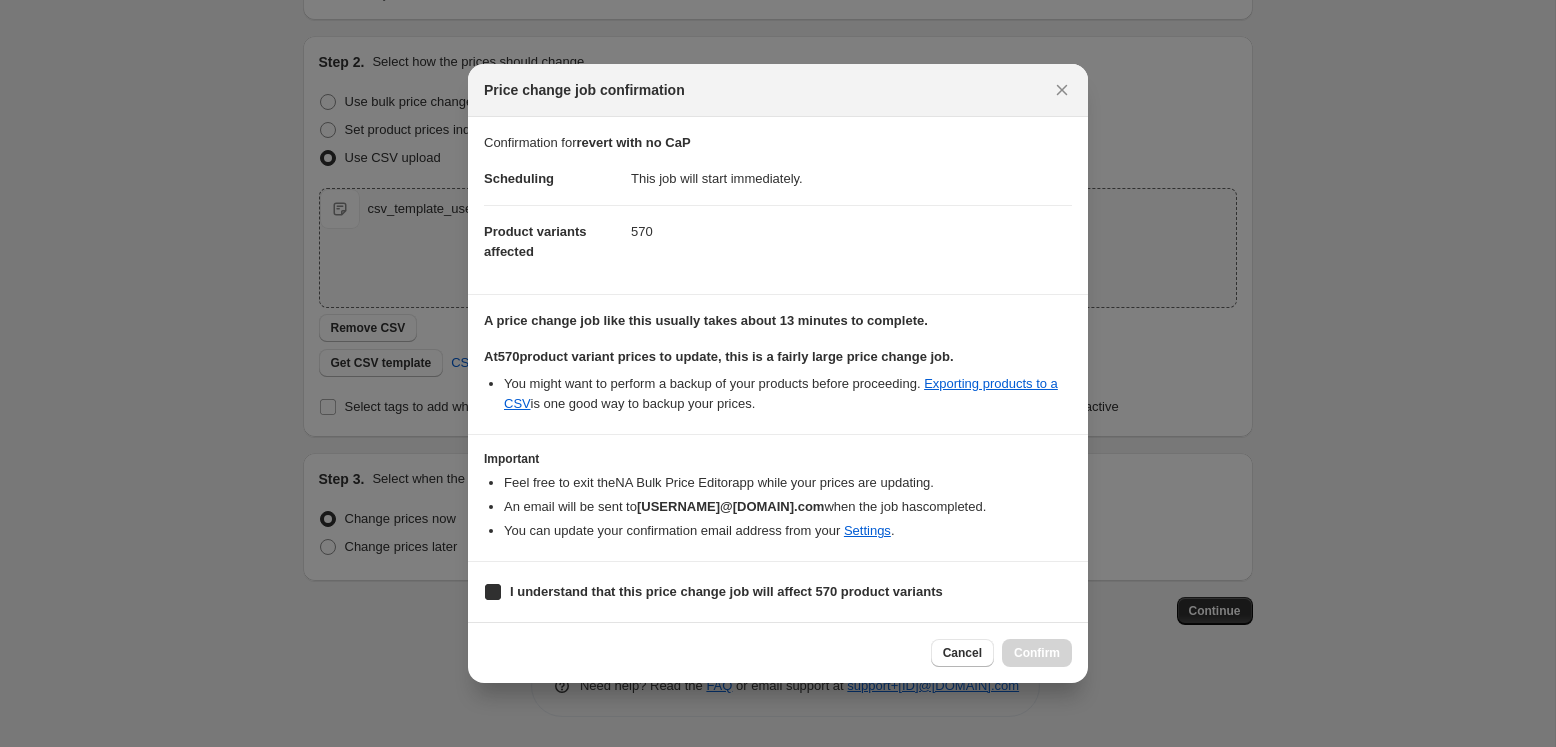checkbox on "true" 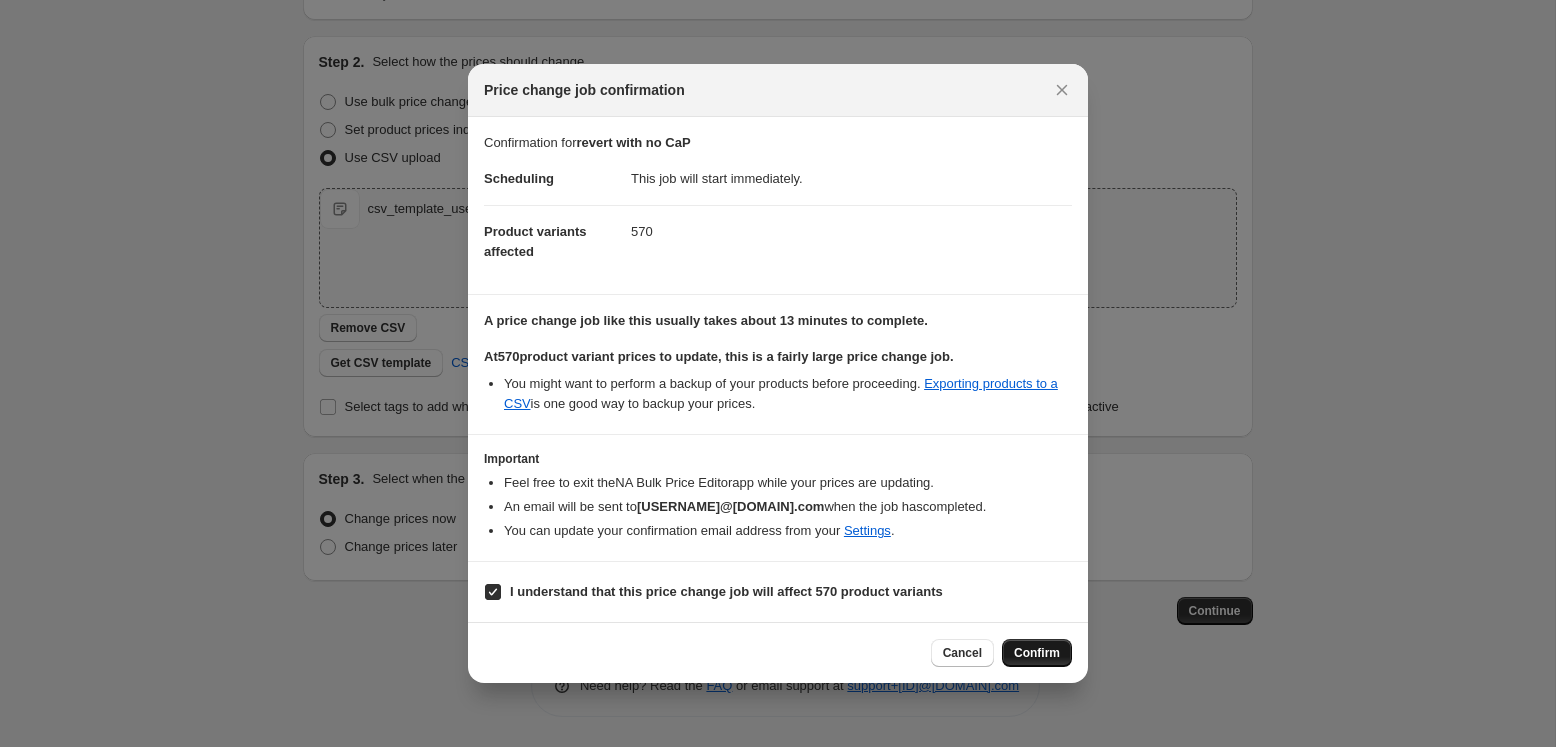 click on "Confirm" at bounding box center (1037, 653) 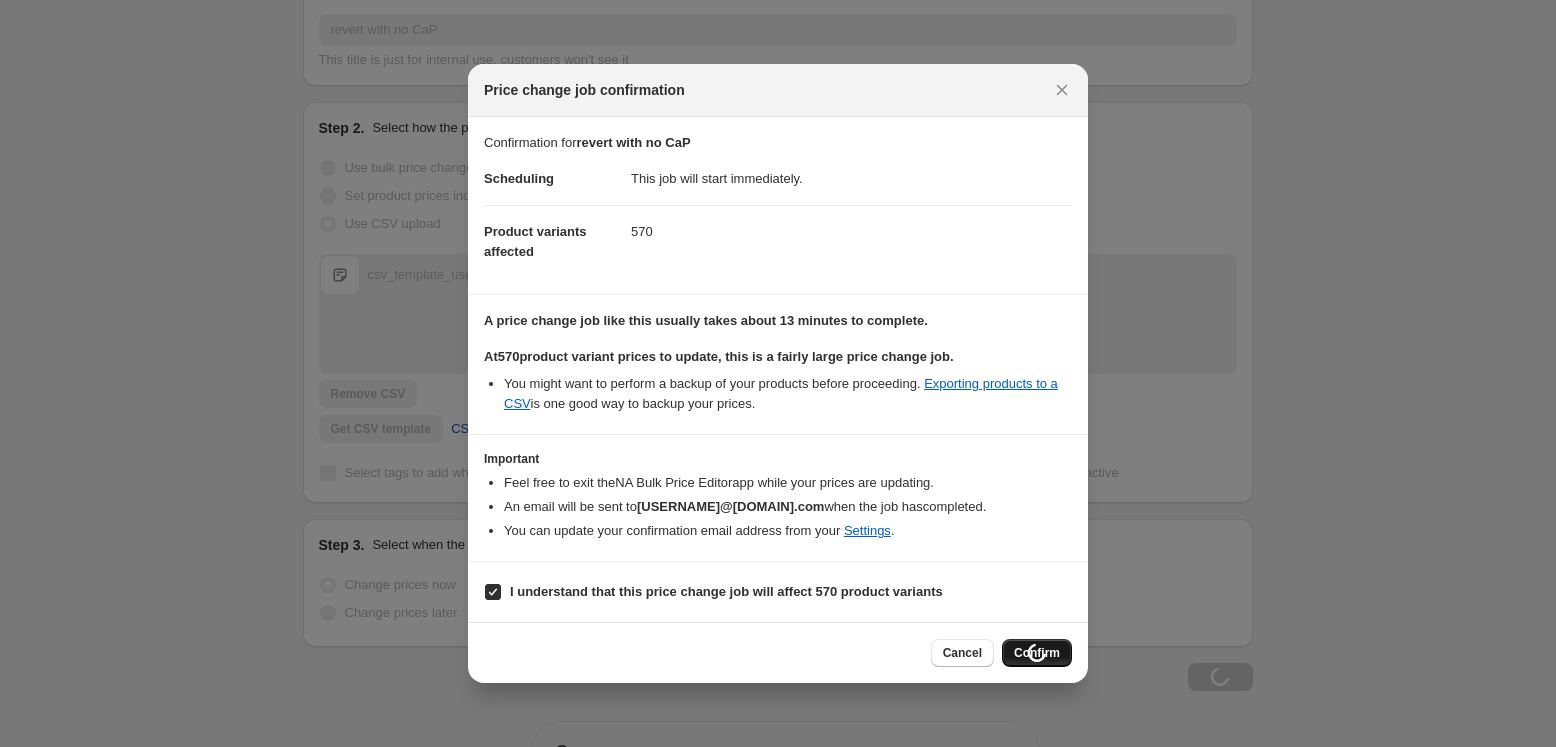 scroll, scrollTop: 250, scrollLeft: 0, axis: vertical 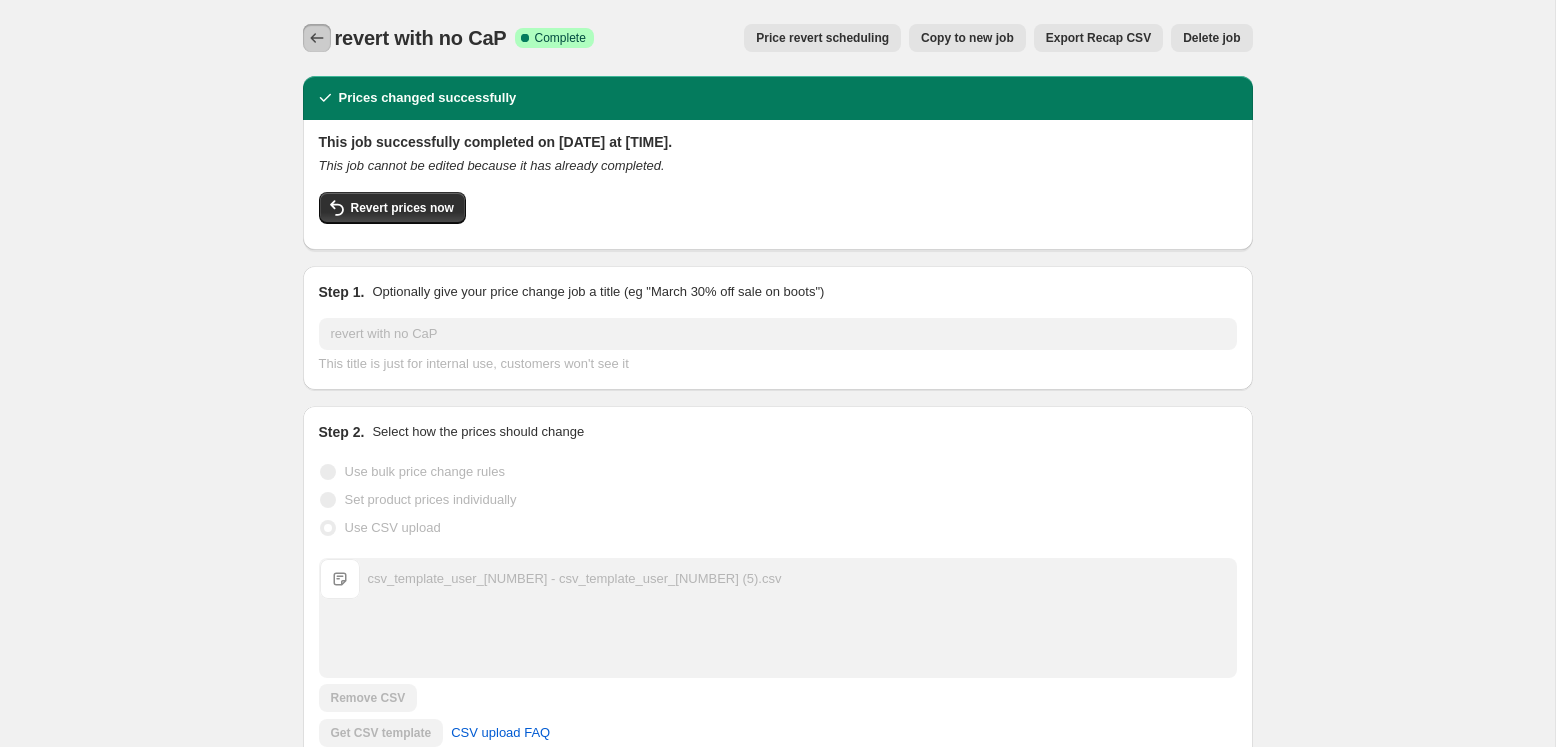 click 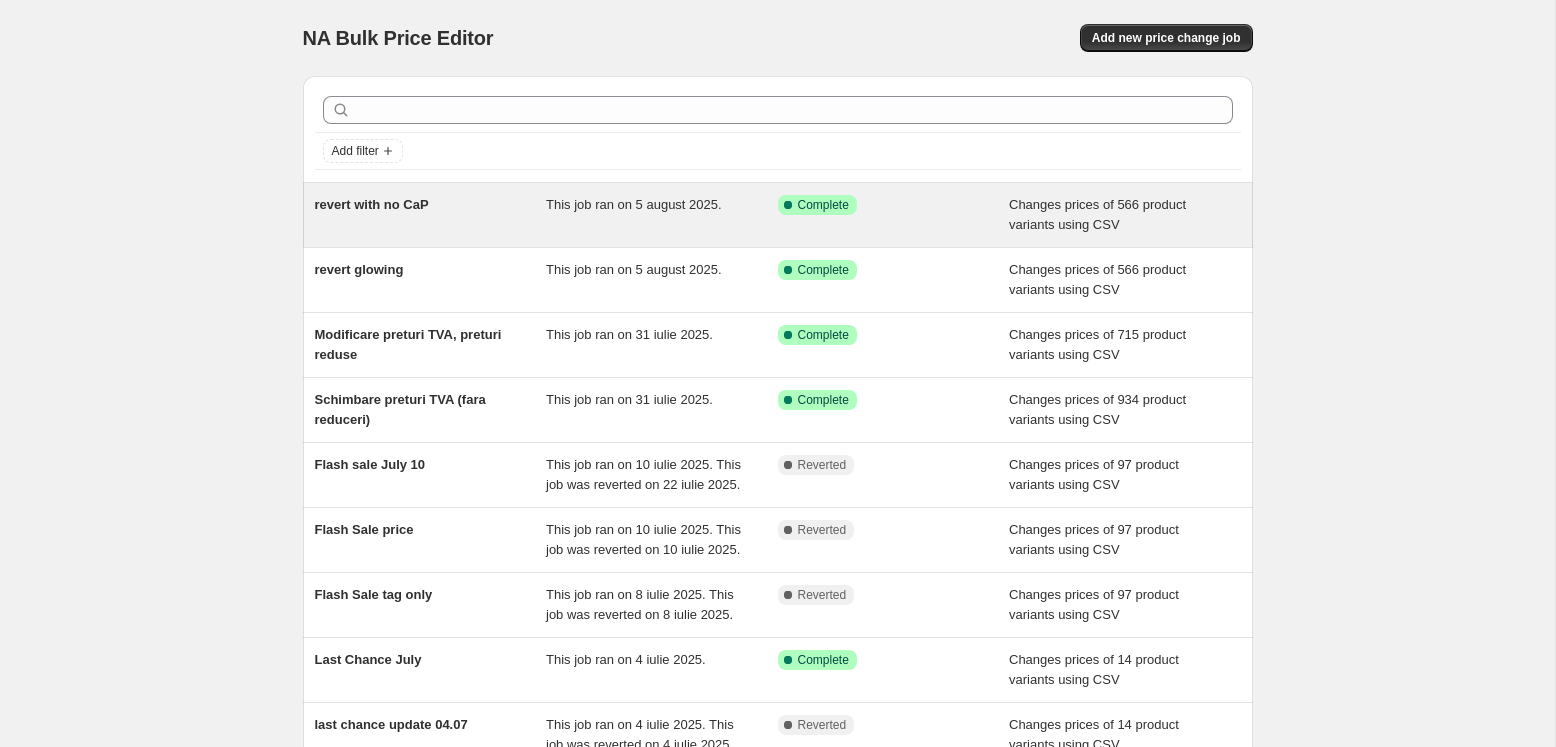 click on "revert with no CaP" at bounding box center [431, 215] 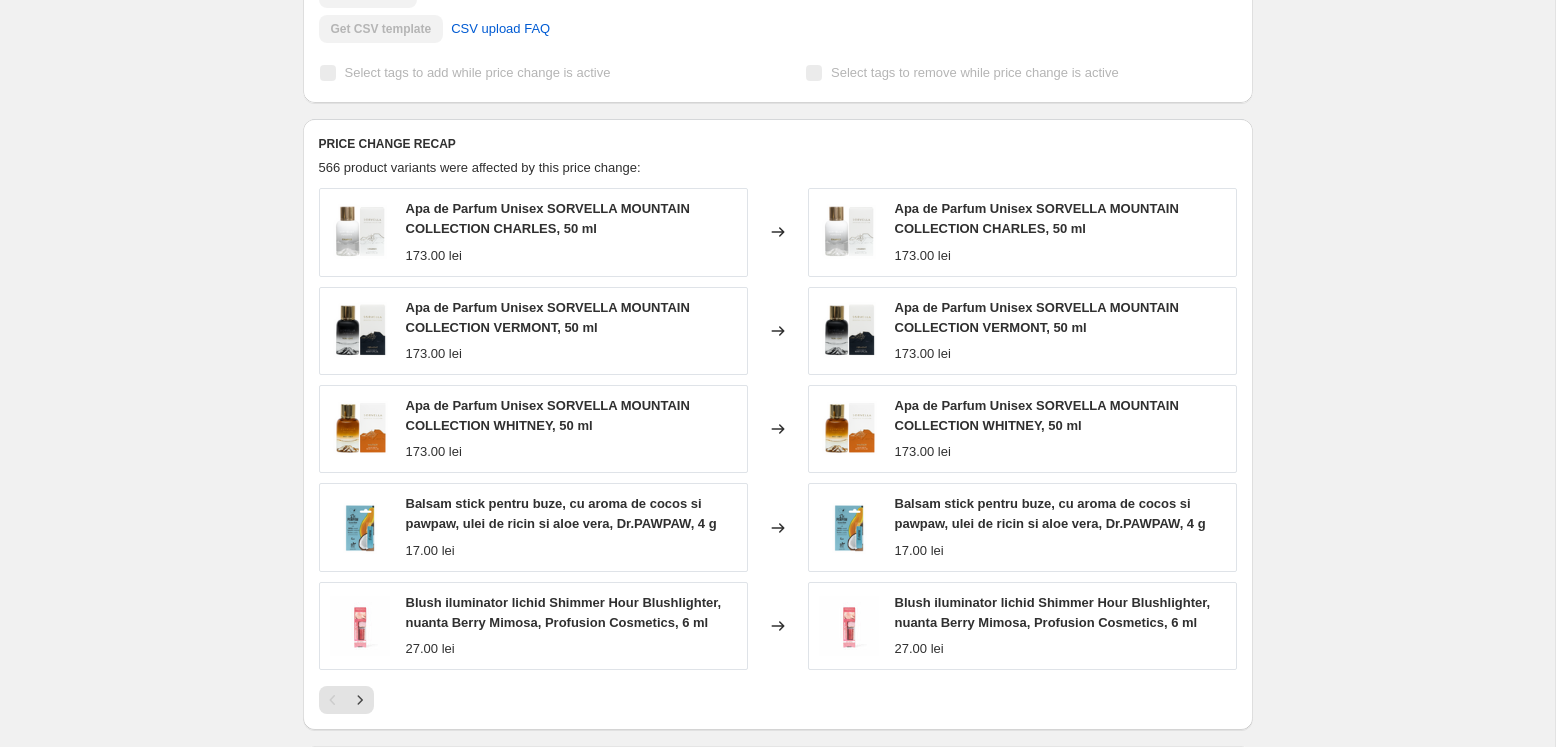 scroll, scrollTop: 0, scrollLeft: 0, axis: both 